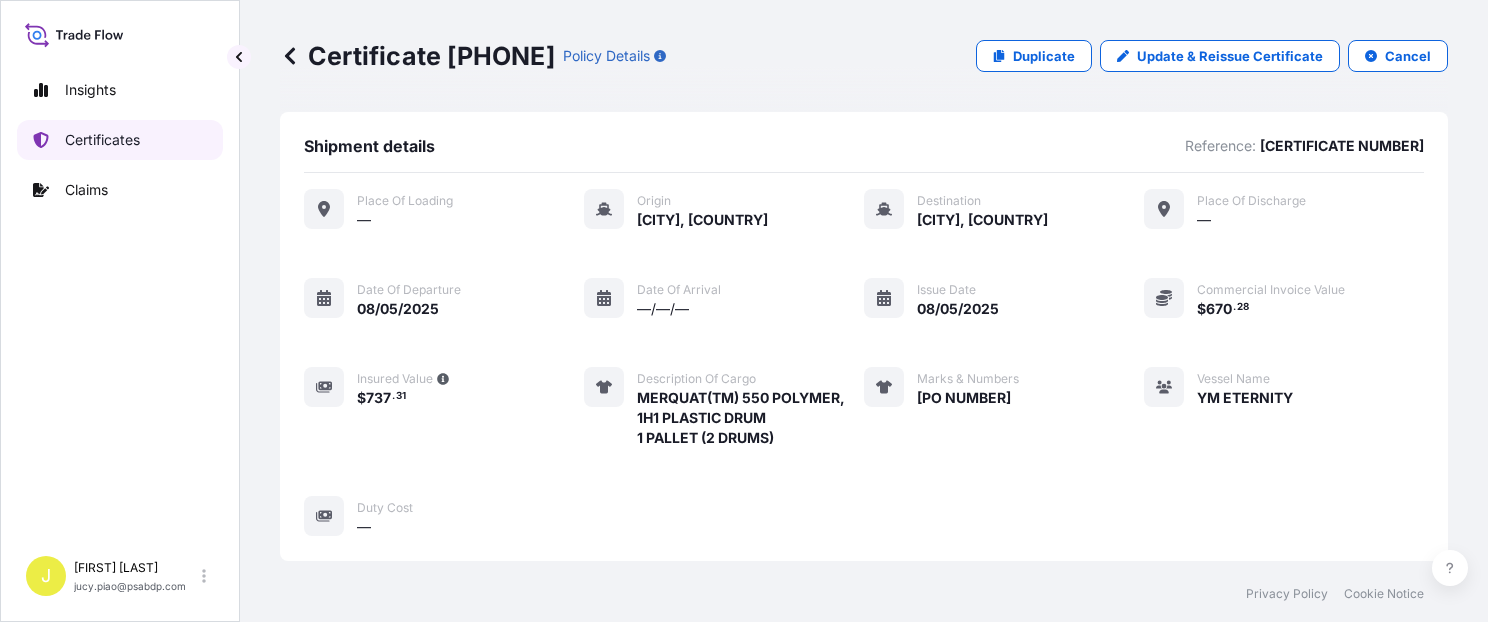 scroll, scrollTop: 0, scrollLeft: 0, axis: both 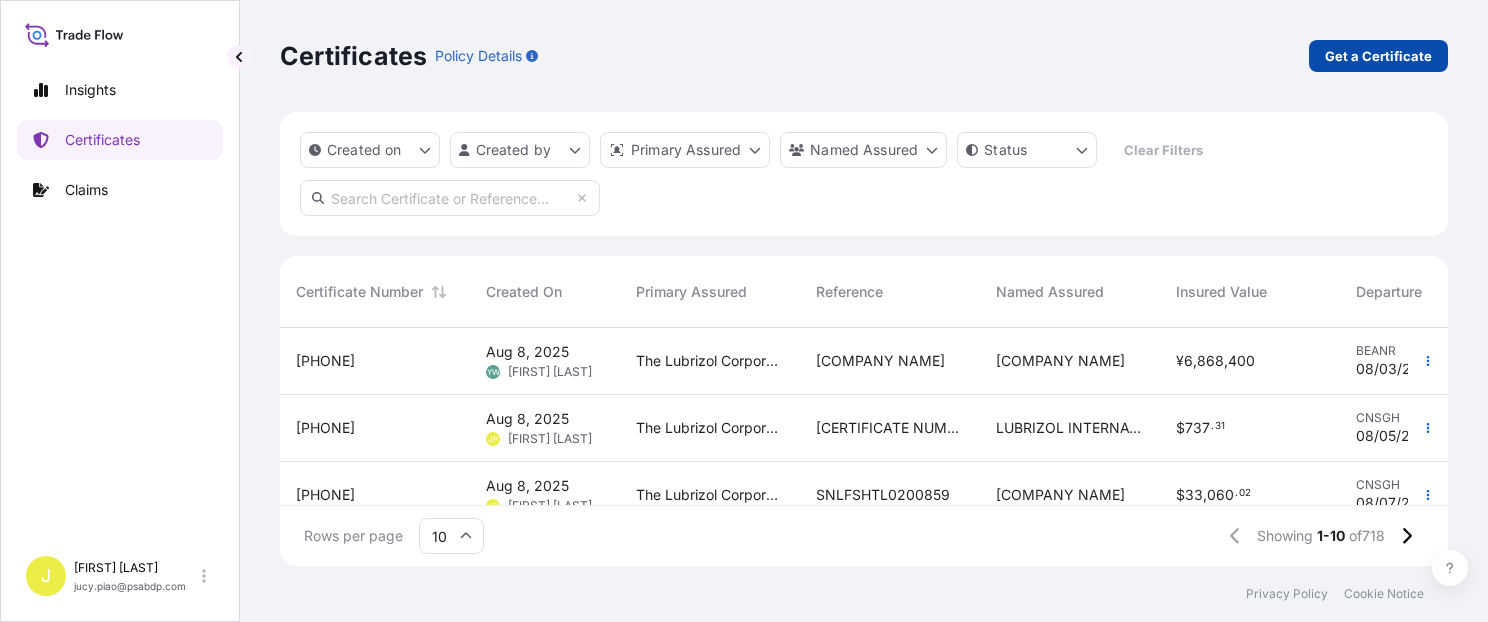 click on "Get a Certificate" at bounding box center [1378, 56] 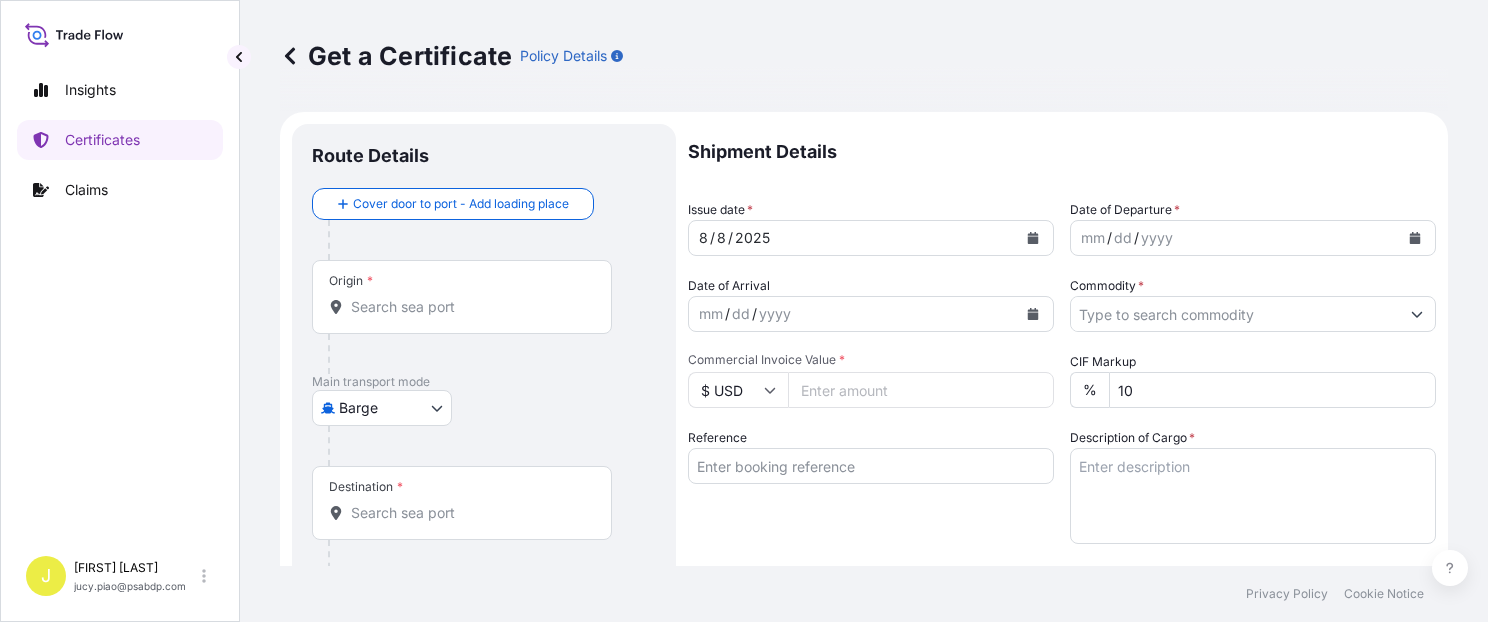 click on "Insights Certificates Claims J [FIRST] [LAST] [EMAIL] Get a Certificate Policy Details Route Details Cover door to port - Add loading place Place of loading Road / Inland Road / Inland Origin * Main transport mode Barge Air Barge Road Ocean Vessel Rail Barge in Tow Destination * Cover port to door - Add place of discharge Road / Inland Road / Inland Place of Discharge Shipment Details Issue date * [DATE] Date of Departure * mm / dd / yyyy Date of Arrival mm / dd / yyyy Commodity * Packing Category Commercial Invoice Value * $ USD CIF Markup % 10 Reference Description of Cargo * Vessel Name Marks & Numbers Duty Cost $ USD Letter of Credit This shipment has a letter of credit Letter of credit * Letter of credit may not exceed 12000 characters Assured Details Primary Assured * Select a primary assured [COMPANY NAME] Named Assured Named Assured Address Create Certificate Privacy Policy Cookie Notice
0 Selected Date: [DATE]" at bounding box center (744, 311) 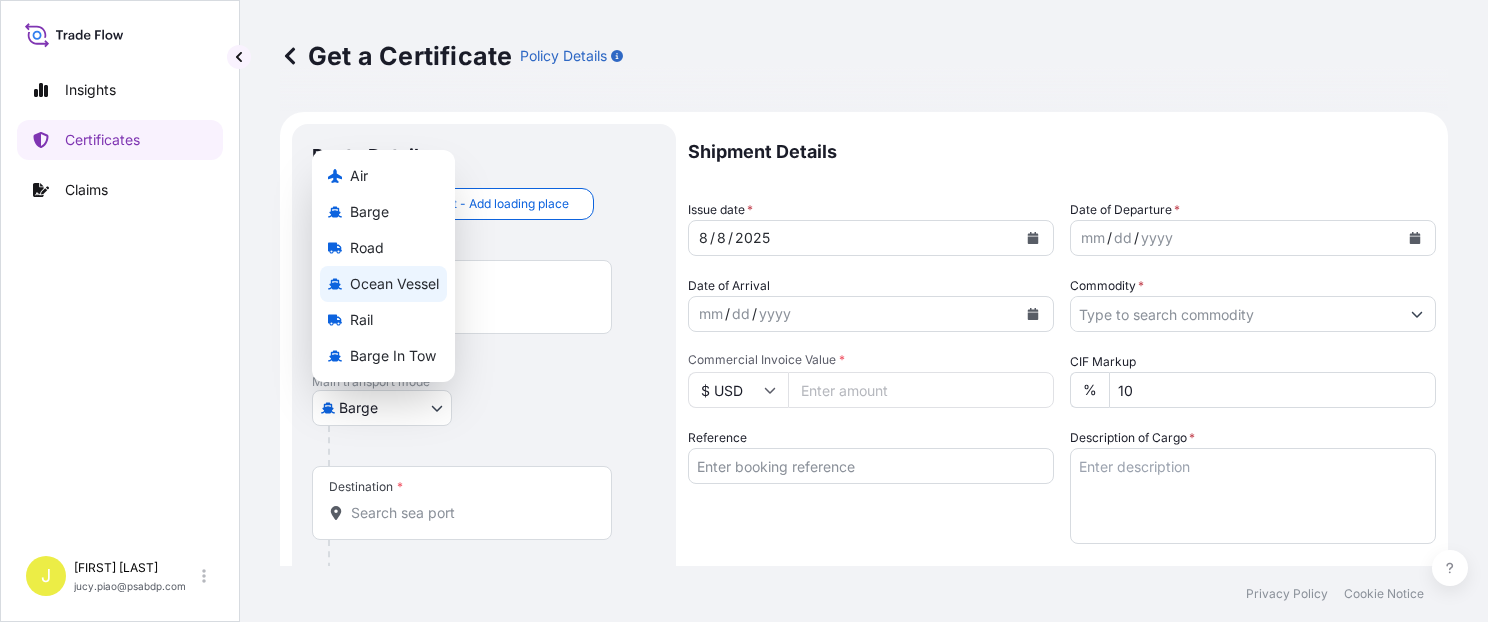 click on "Ocean Vessel" at bounding box center [394, 284] 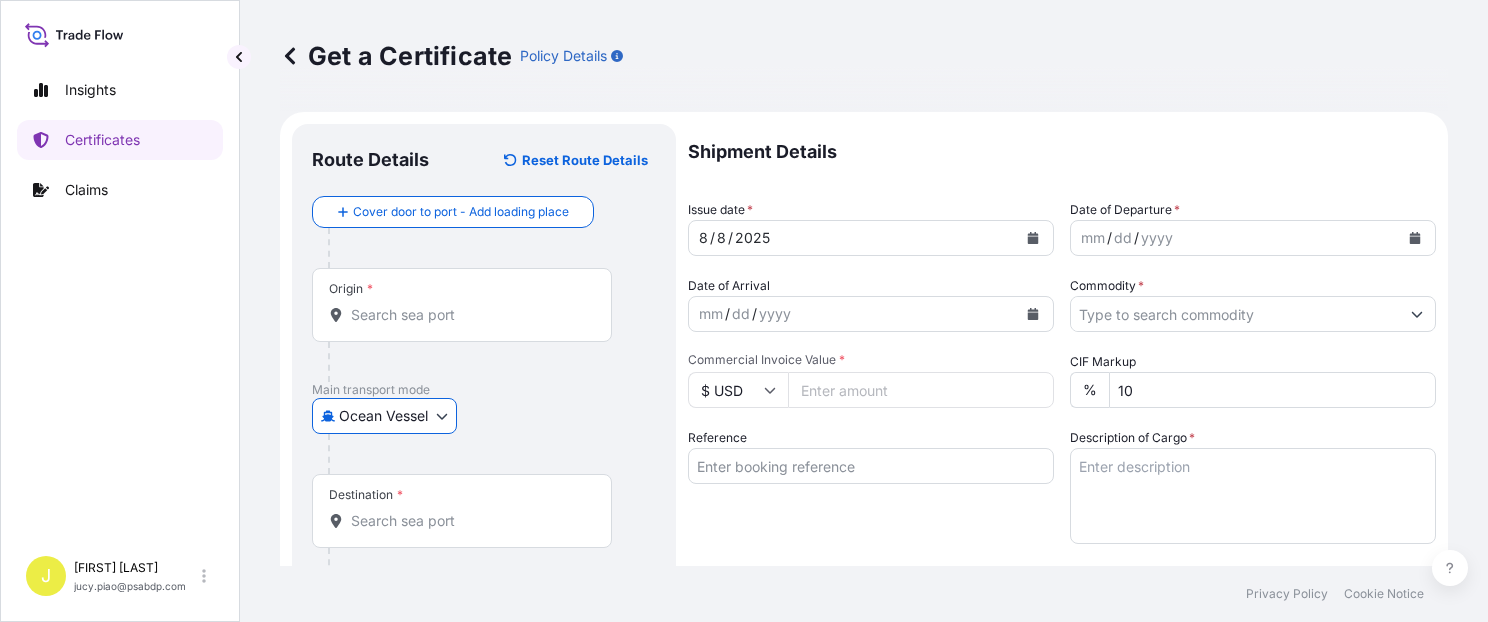 click on "Reference" at bounding box center (871, 466) 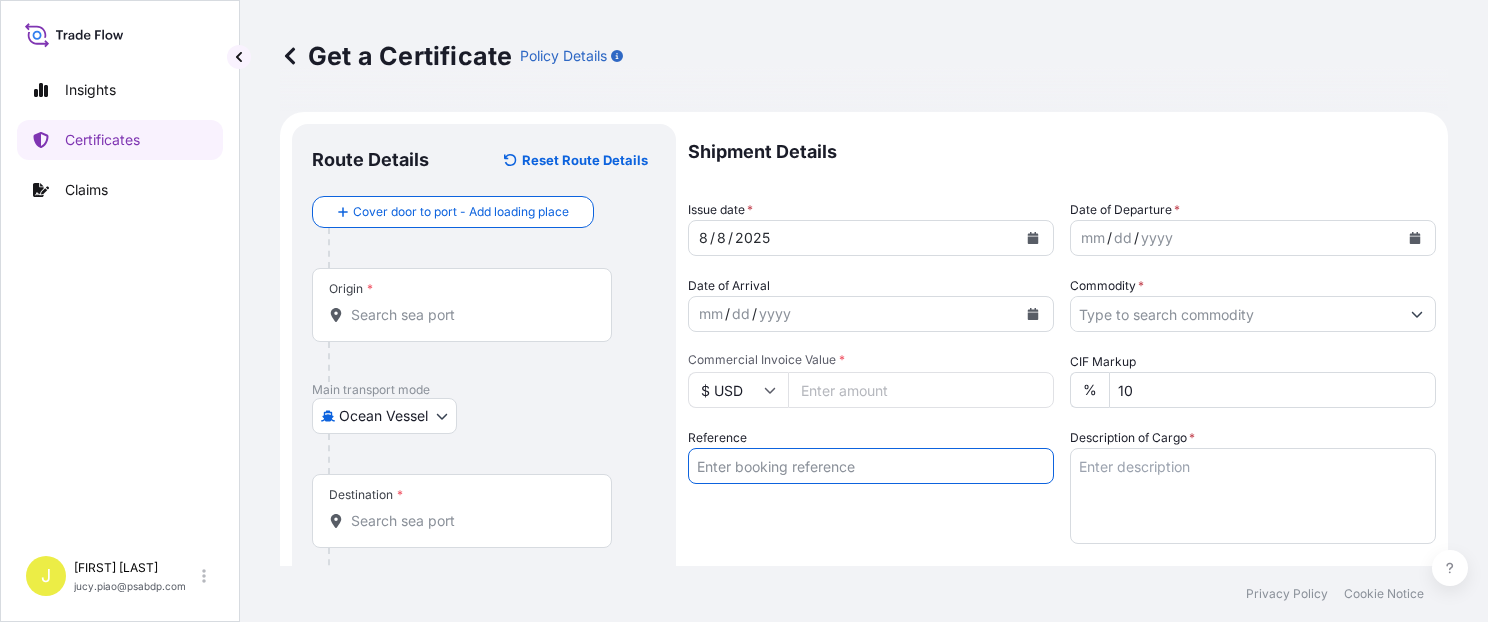 paste on "[CERTIFICATE NUMBER]" 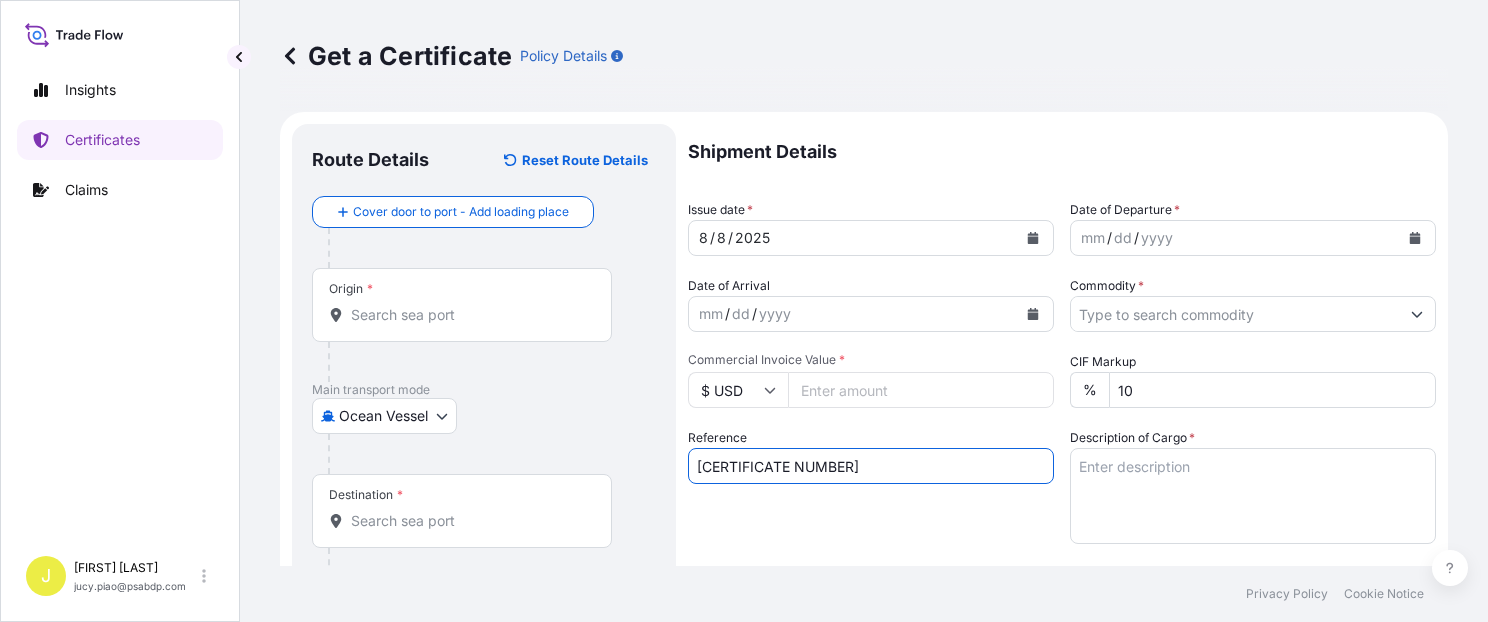 type on "[CERTIFICATE NUMBER]" 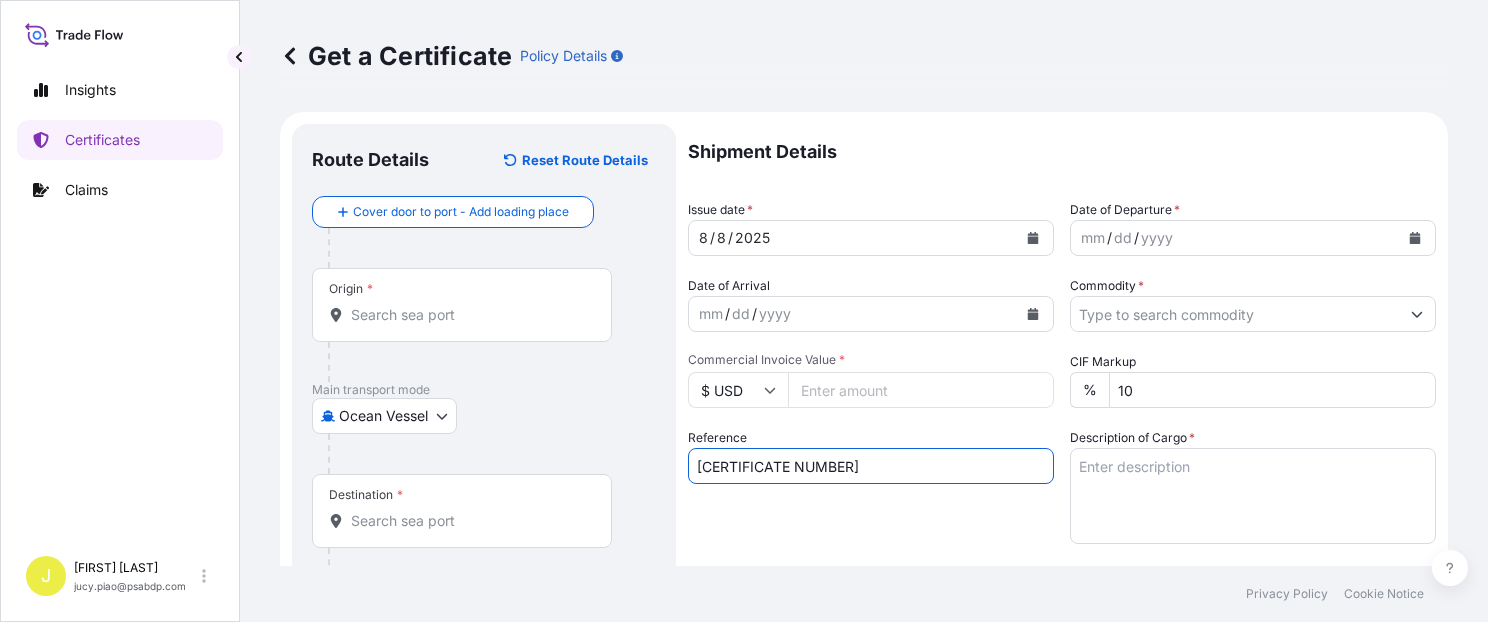 click on "Reference [CERTIFICATE NUMBER]" at bounding box center [871, 486] 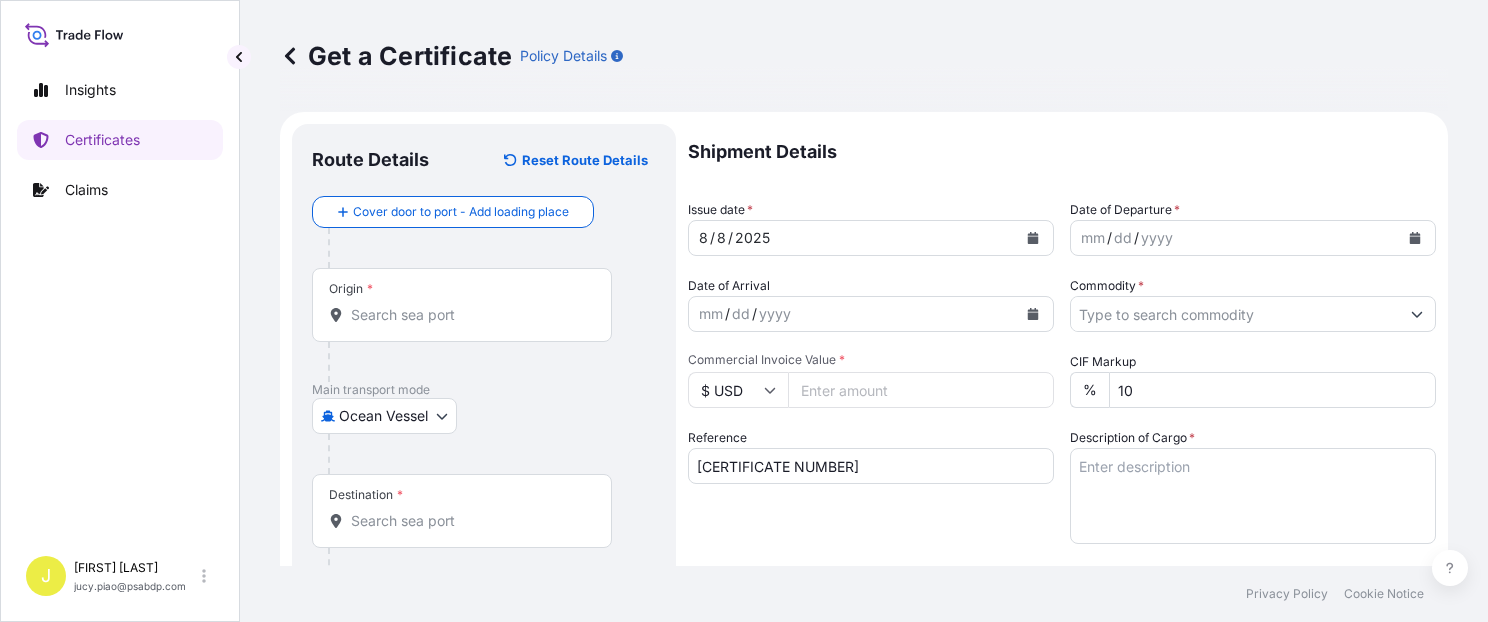 click on "Origin *" at bounding box center (469, 315) 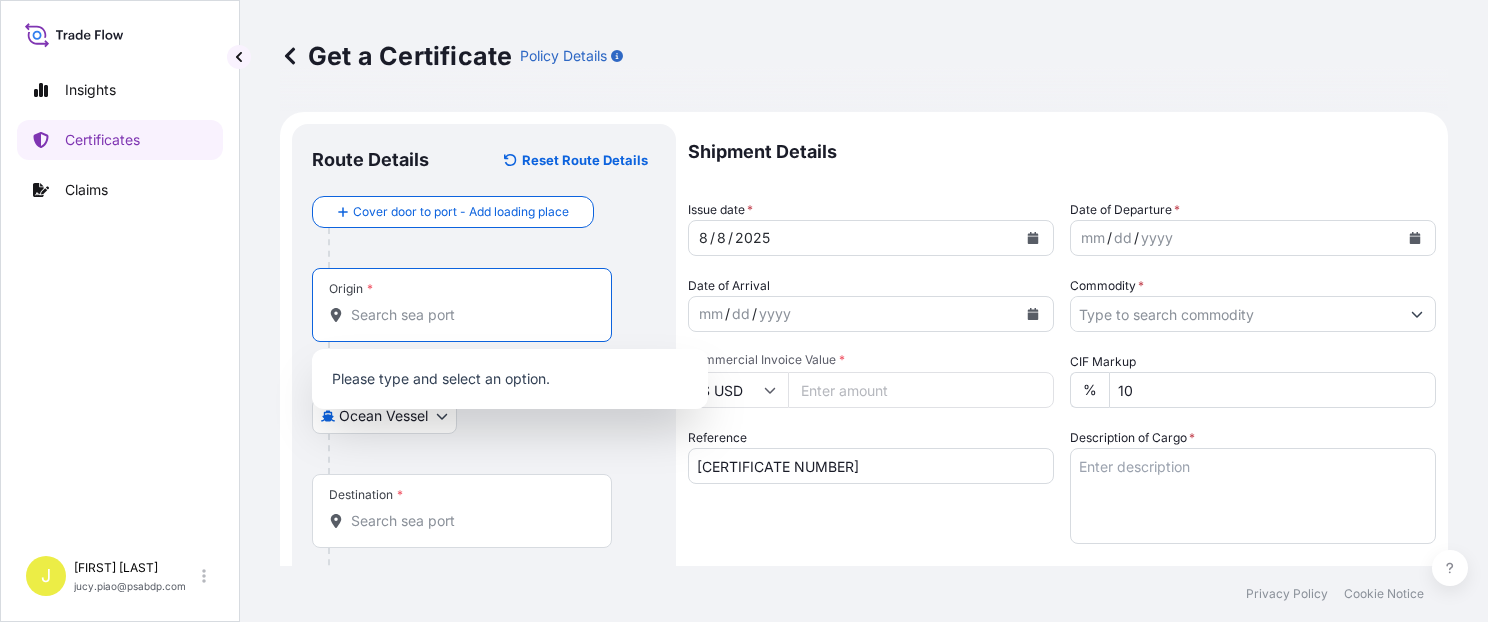 click on "Origin *" at bounding box center (469, 315) 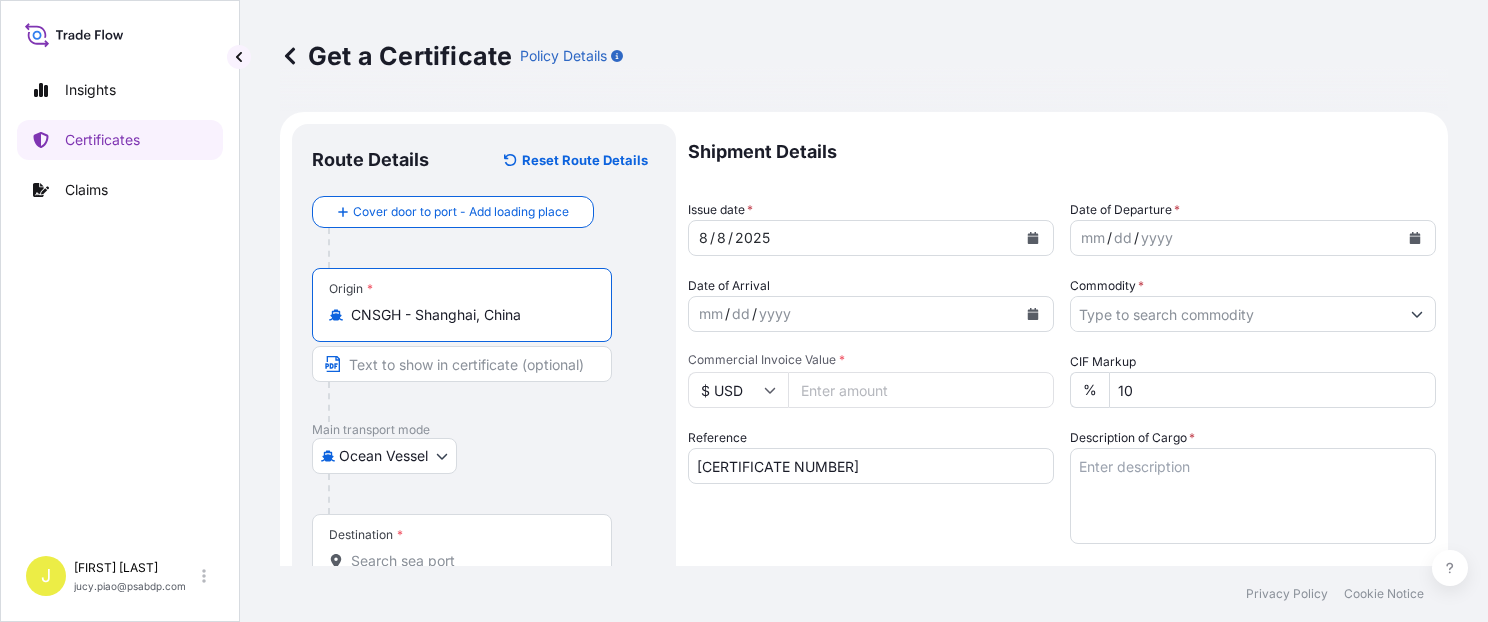 drag, startPoint x: 416, startPoint y: 318, endPoint x: 583, endPoint y: 357, distance: 171.49344 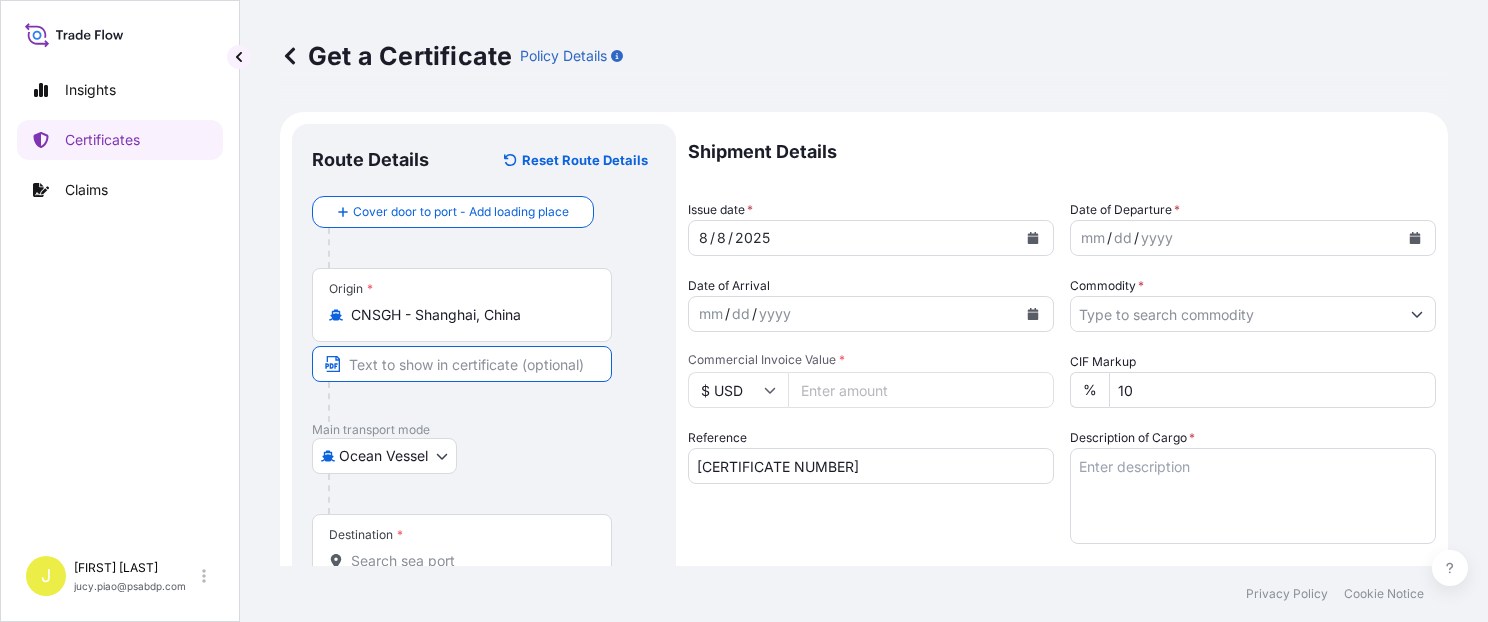 click at bounding box center (462, 364) 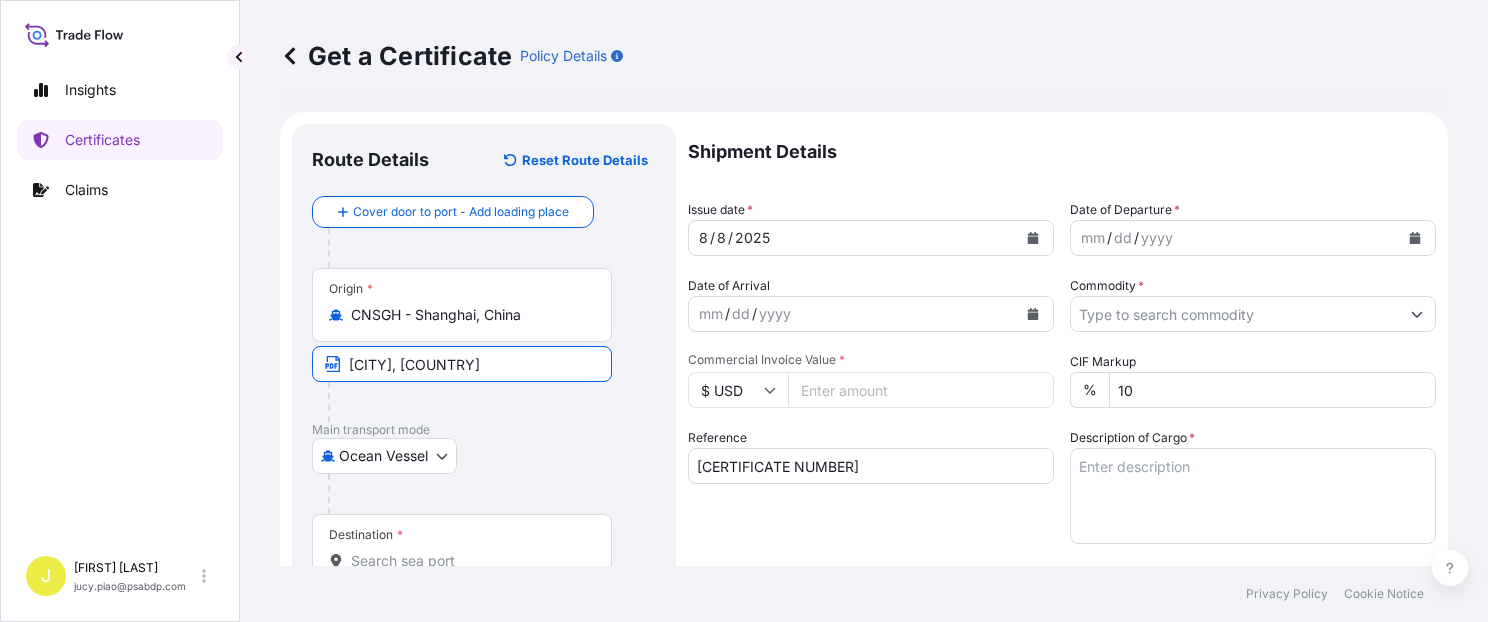 scroll, scrollTop: 169, scrollLeft: 0, axis: vertical 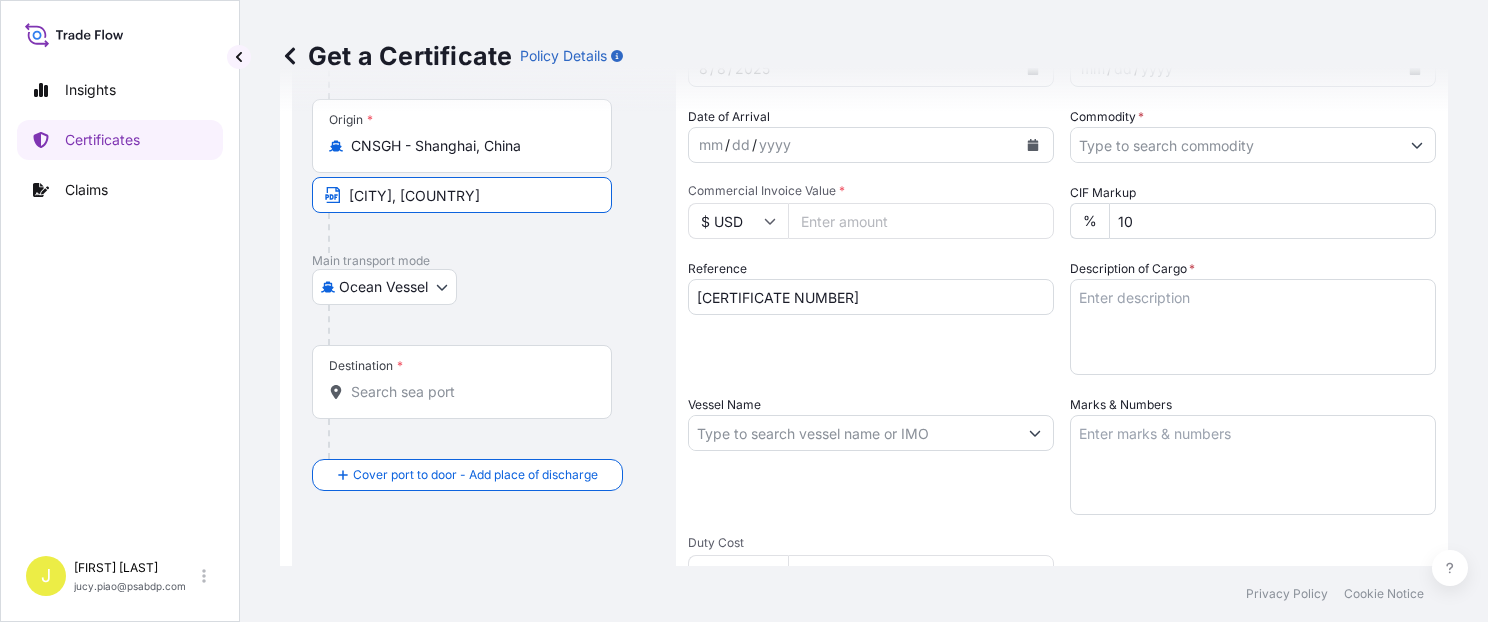type on "[CITY], [COUNTRY]" 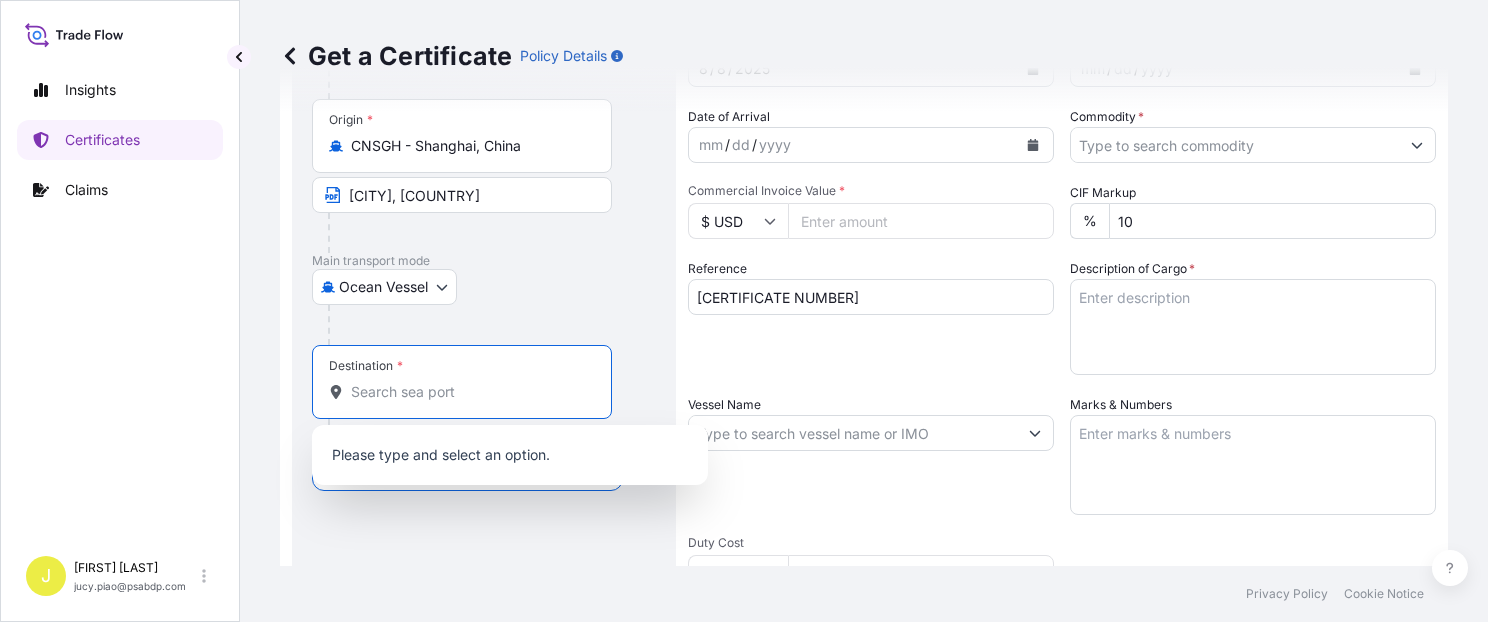 paste on "NAGOYA" 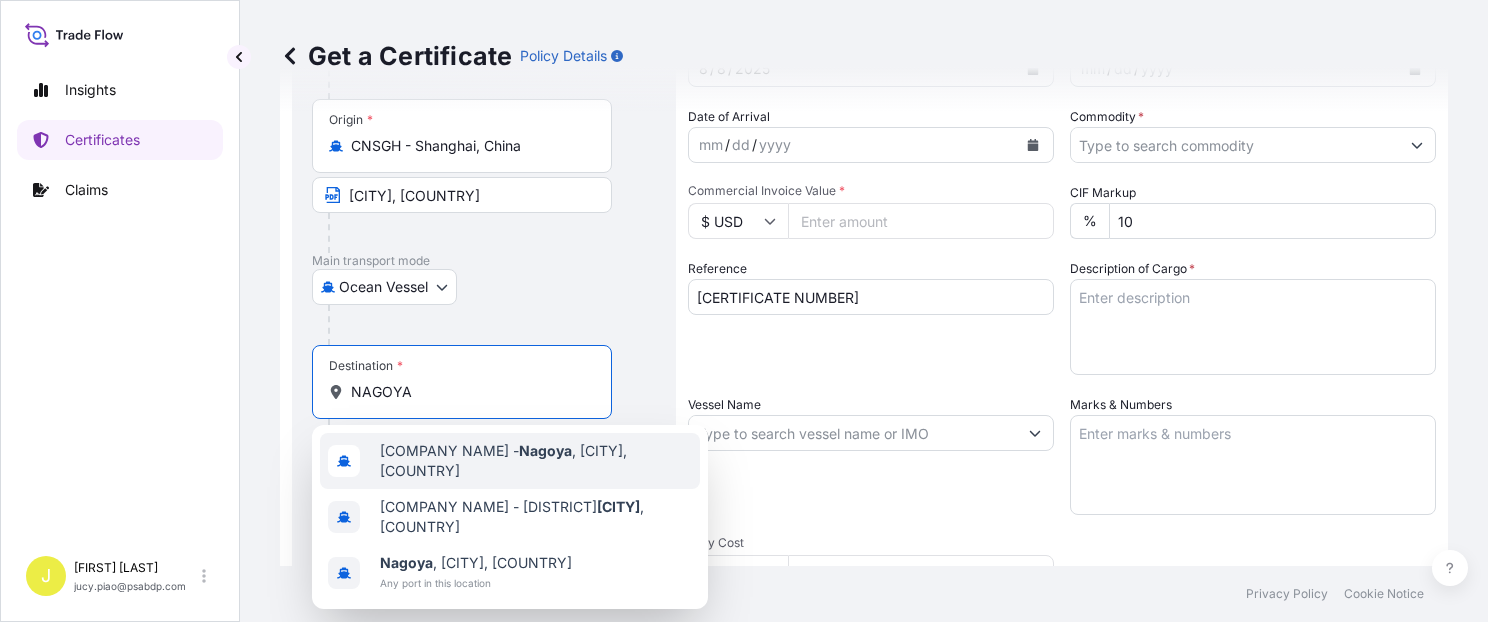 click on "[COMPANY NAME] - [CITY], [CITY], [COUNTRY]" at bounding box center (536, 461) 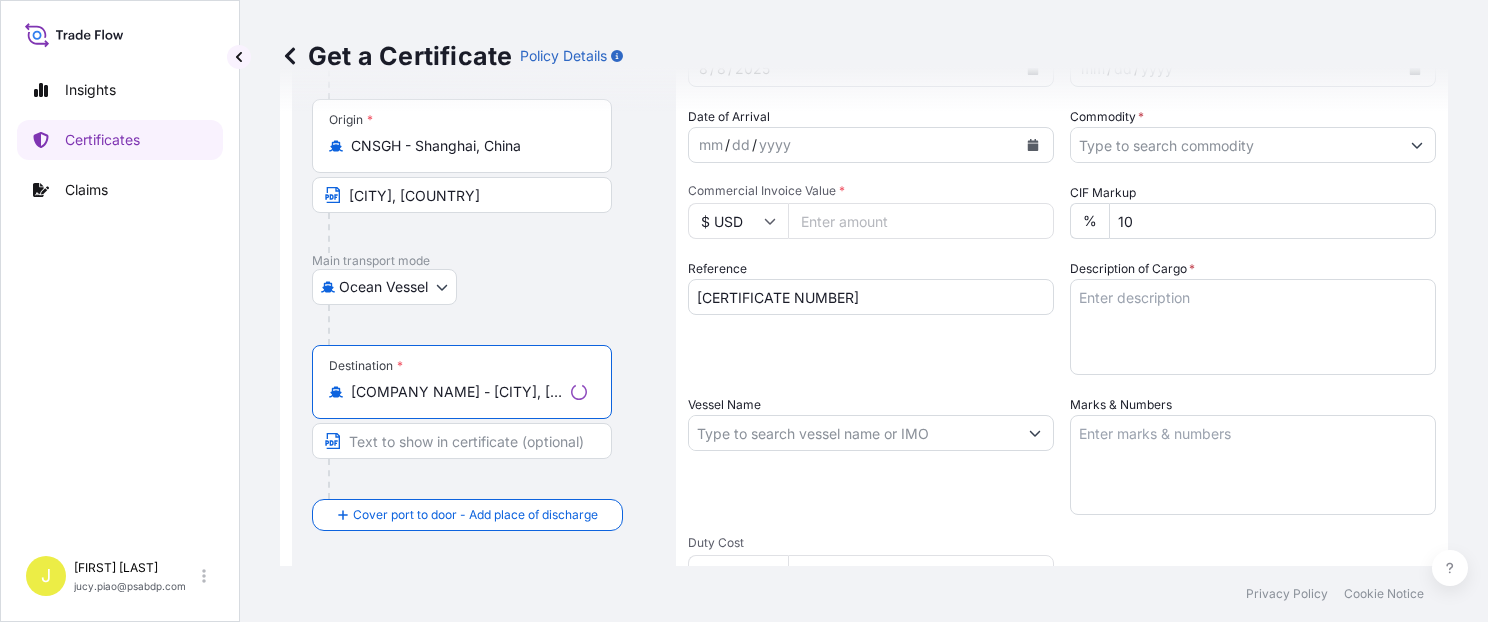 drag, startPoint x: 584, startPoint y: 389, endPoint x: 620, endPoint y: 408, distance: 40.706264 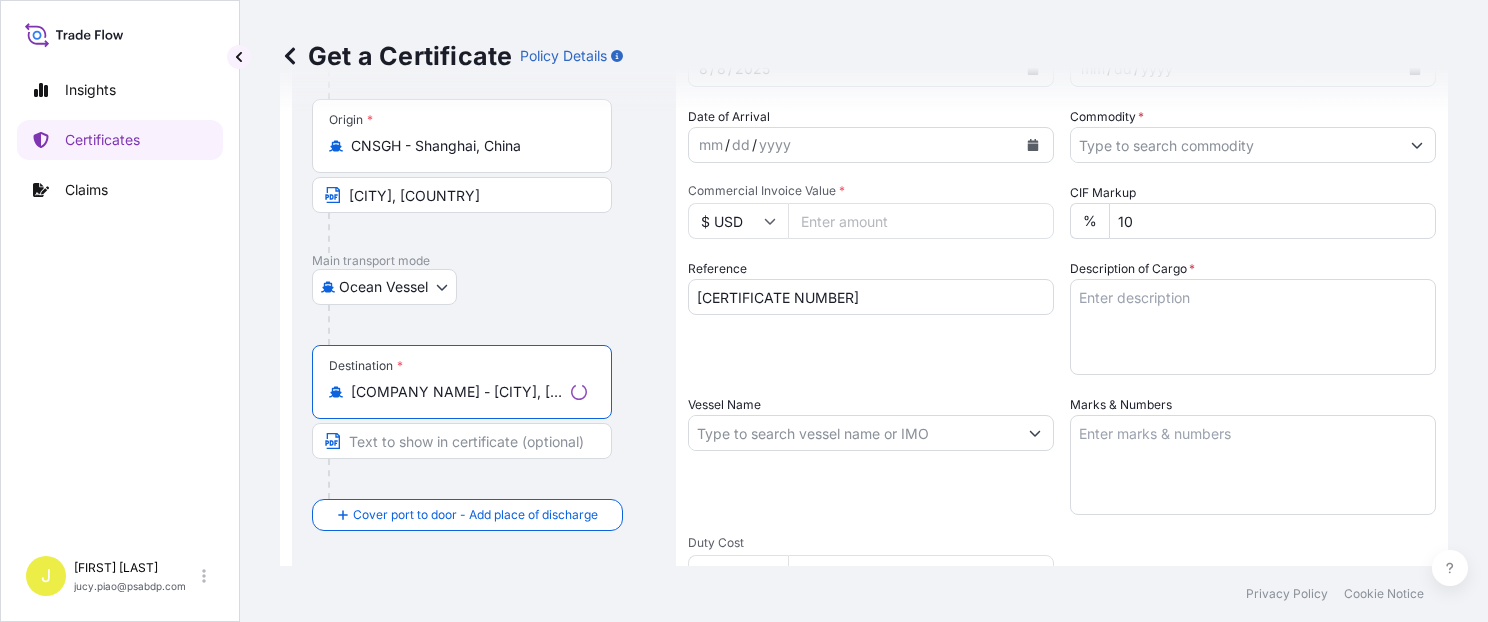 click on "Destination * [COMPANY NAME] - [CITY], [CITY], [COUNTRY]" at bounding box center [484, 422] 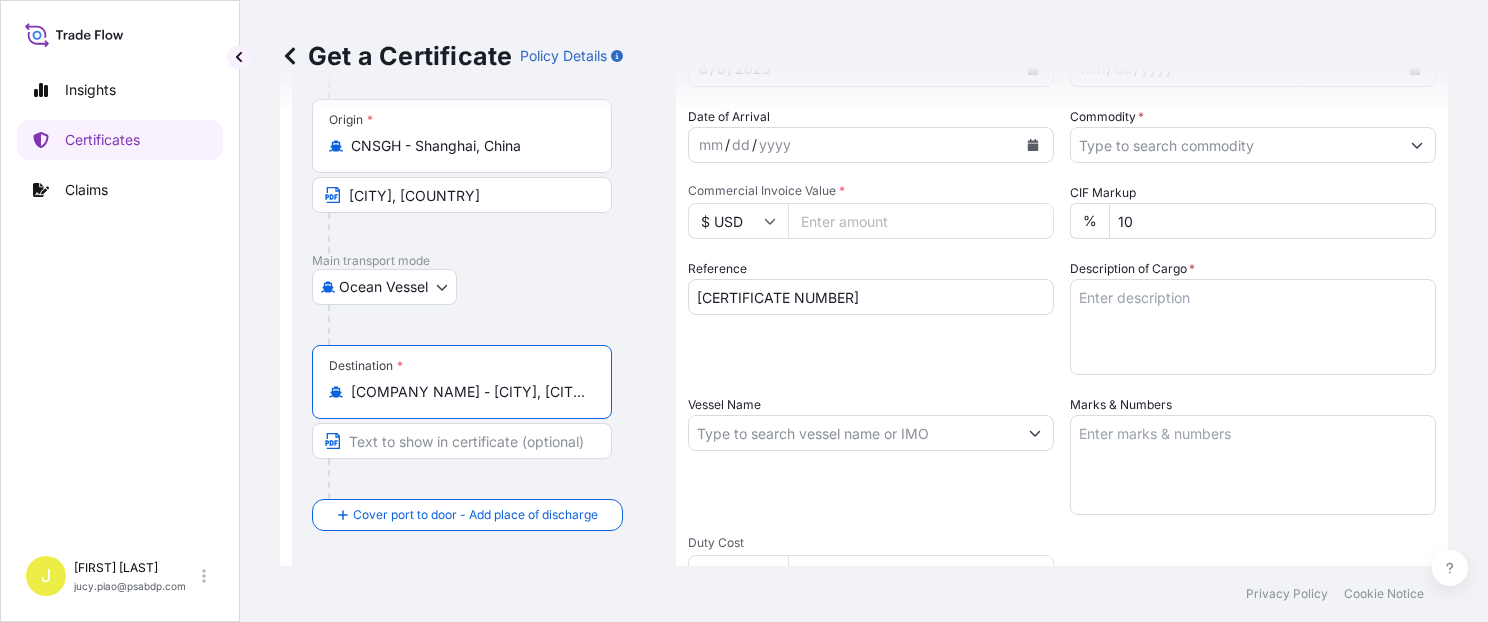 type on "[COMPANY NAME] - [CITY], [CITY], [COUNTRY]" 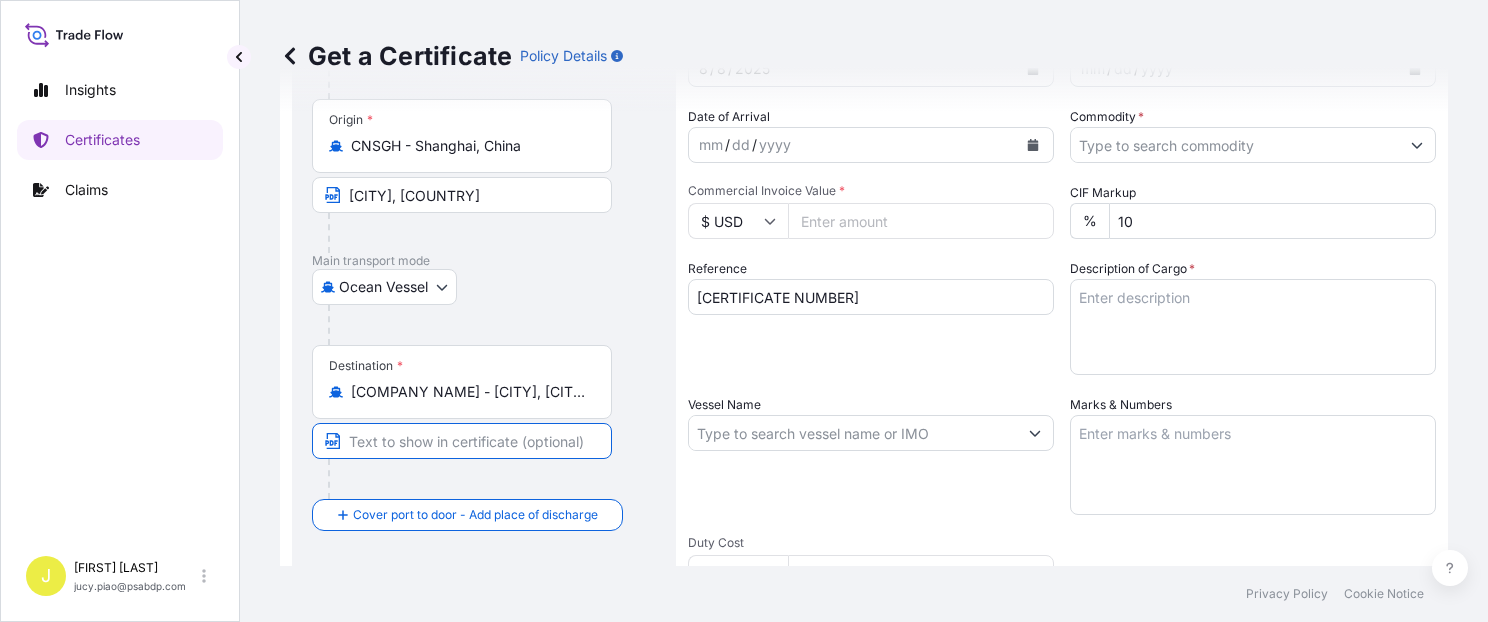 paste on "[CITY], [CITY], [COUNTRY]" 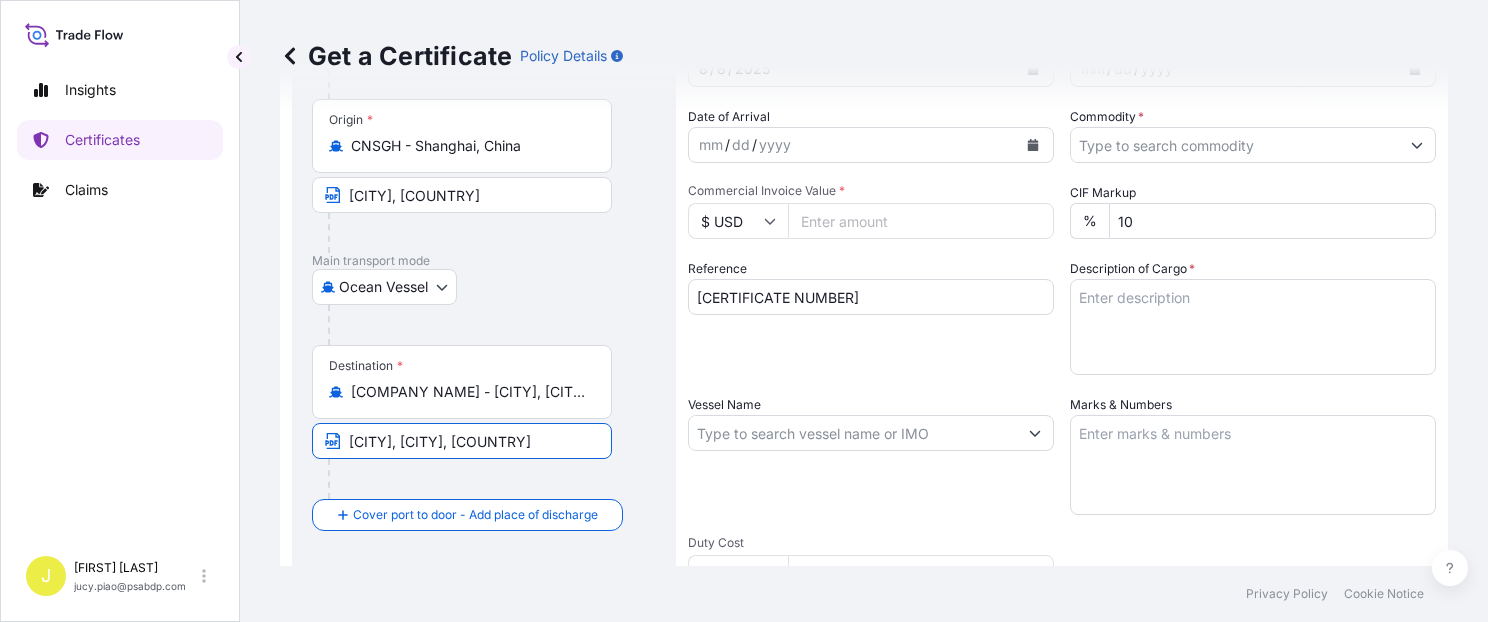 click on "[CITY], [CITY], [COUNTRY]" at bounding box center [462, 441] 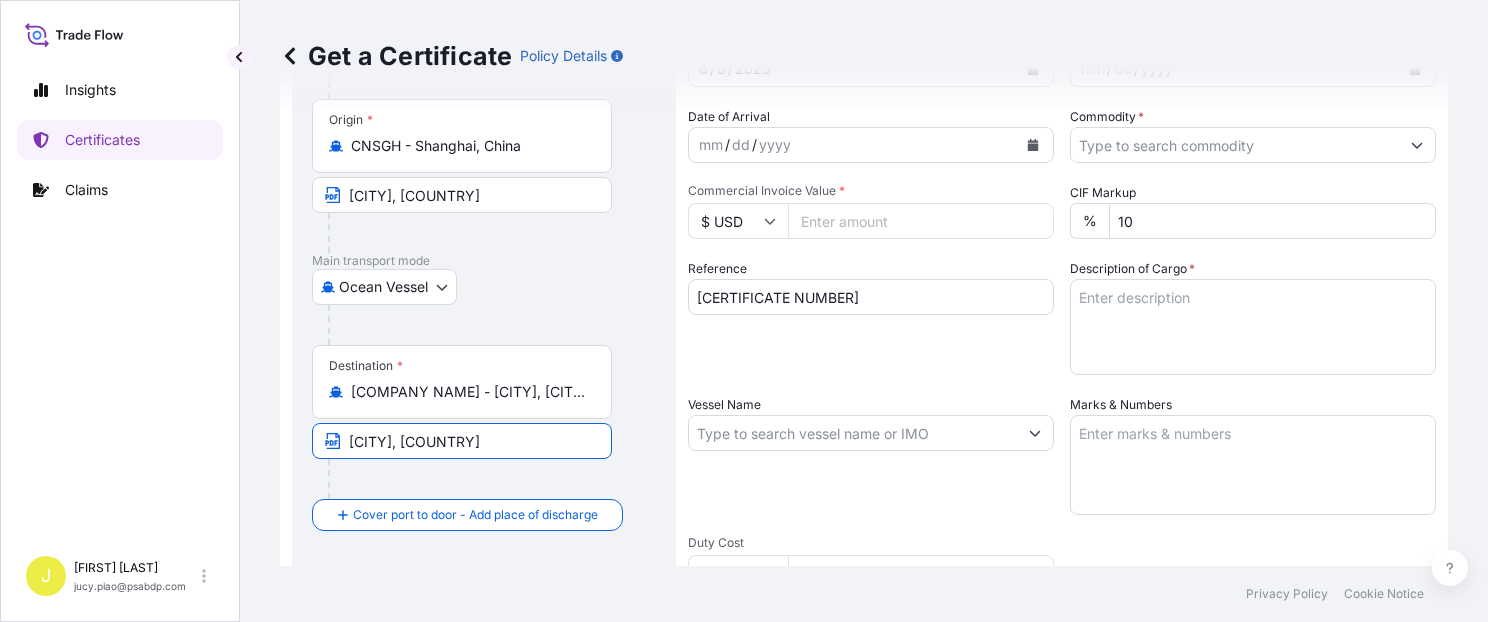 type on "[CITY], [COUNTRY]" 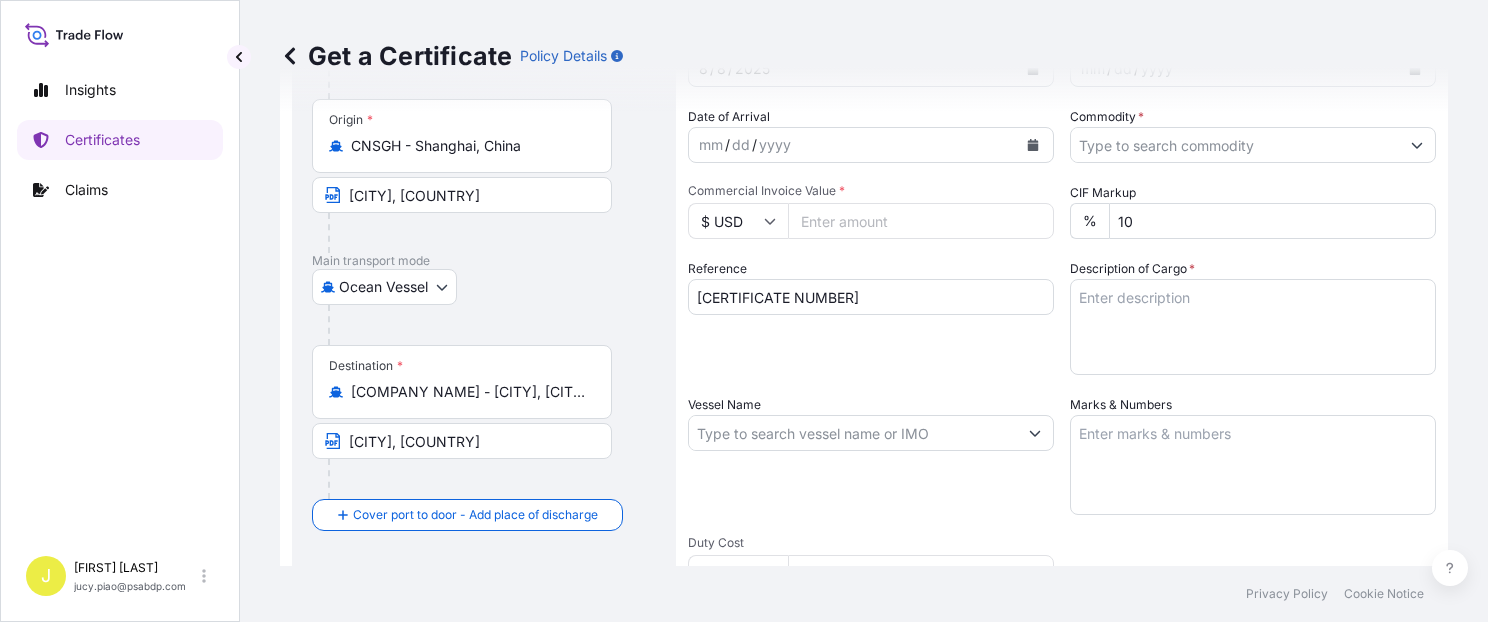 scroll, scrollTop: 0, scrollLeft: 0, axis: both 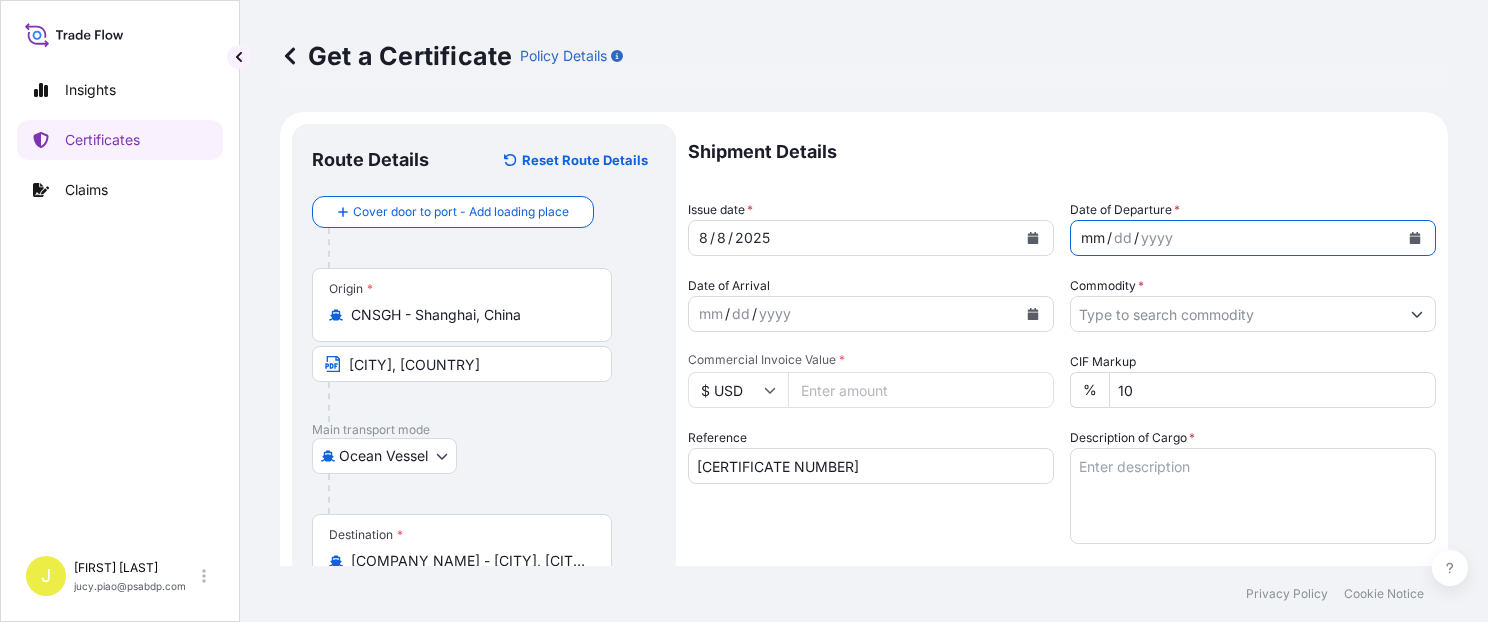 click on "mm" at bounding box center (1093, 238) 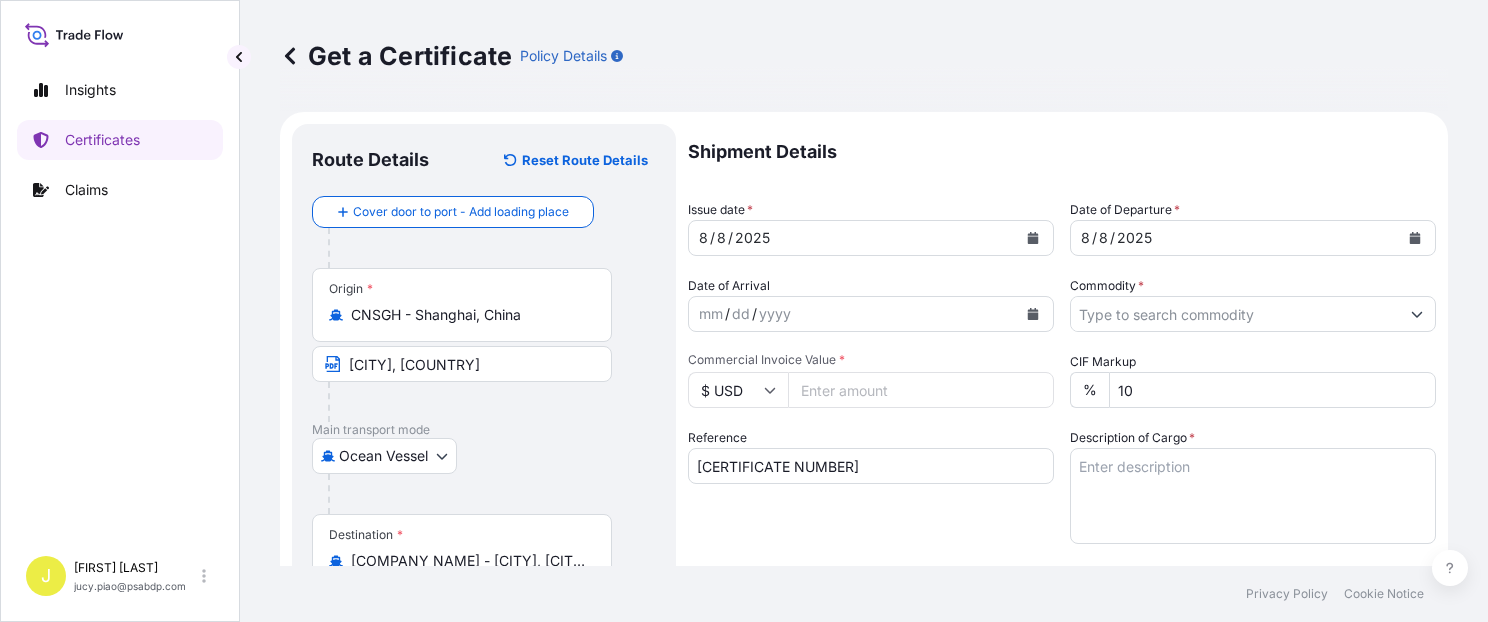 click on "Commodity *" at bounding box center (1107, 286) 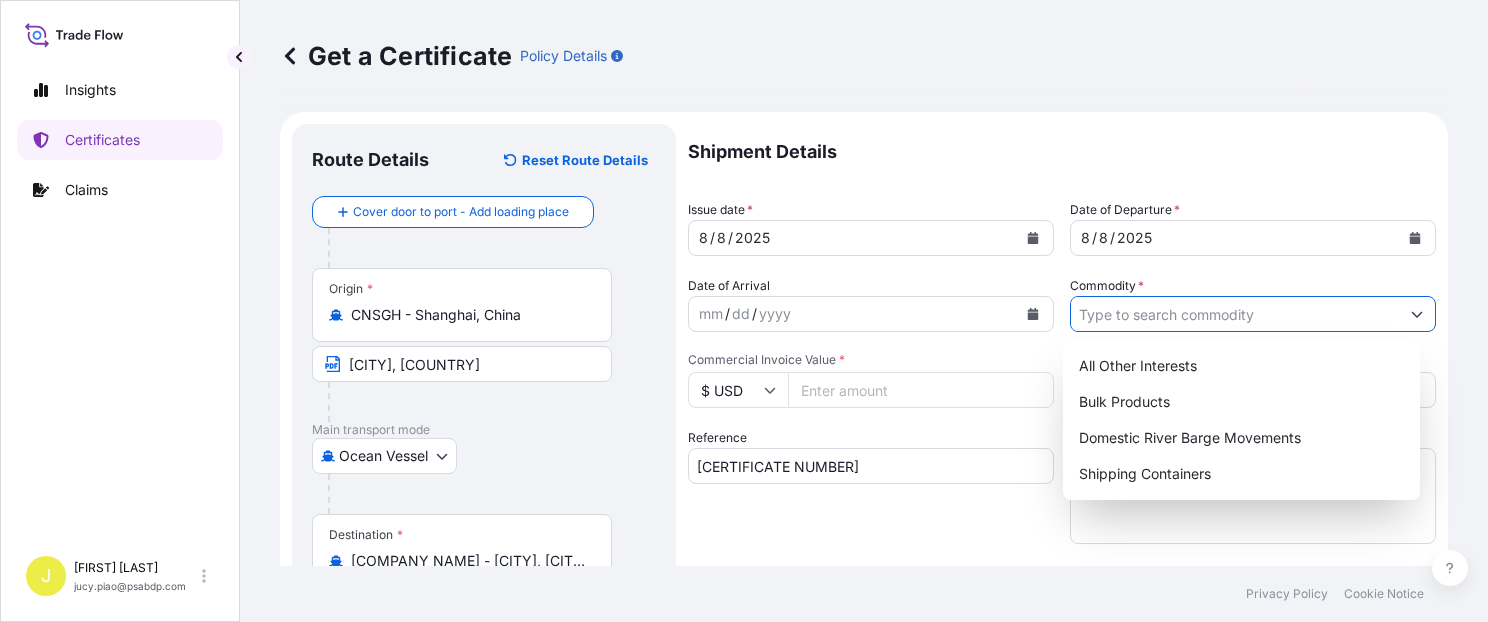 click on "Commodity *" at bounding box center (1235, 314) 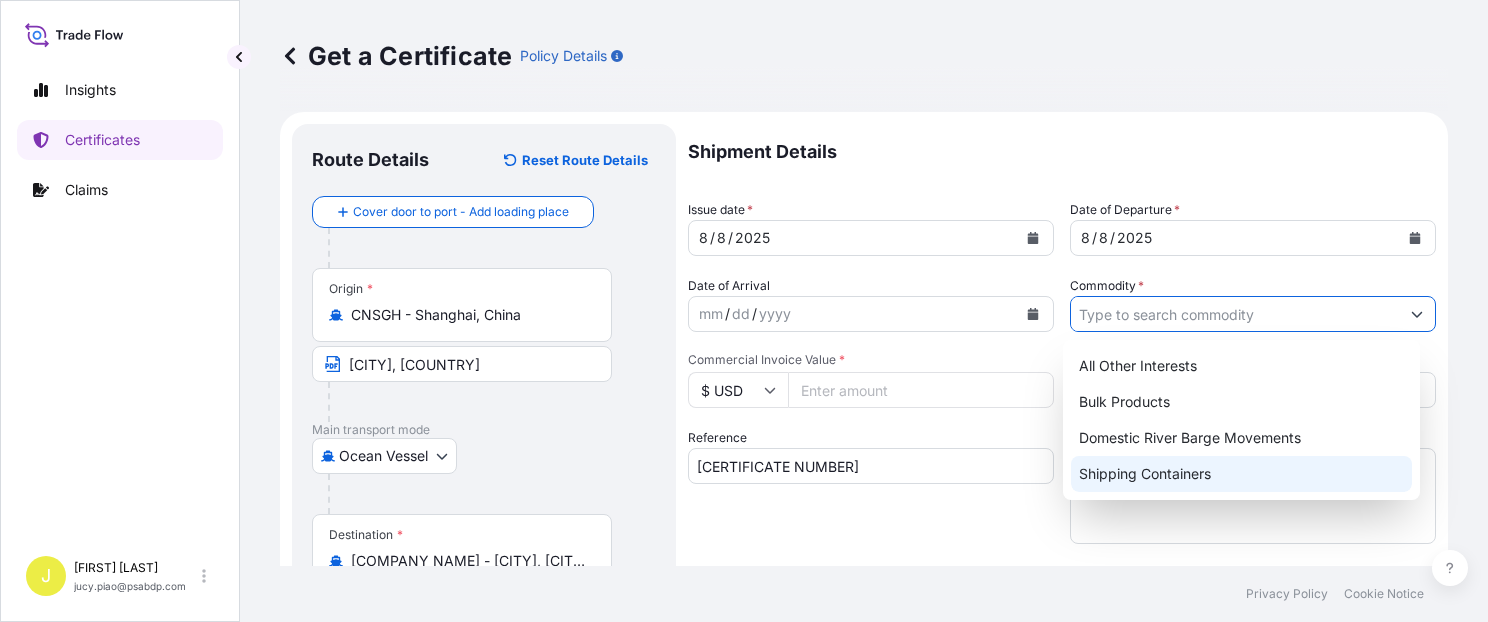 click on "Shipping Containers" at bounding box center (1241, 474) 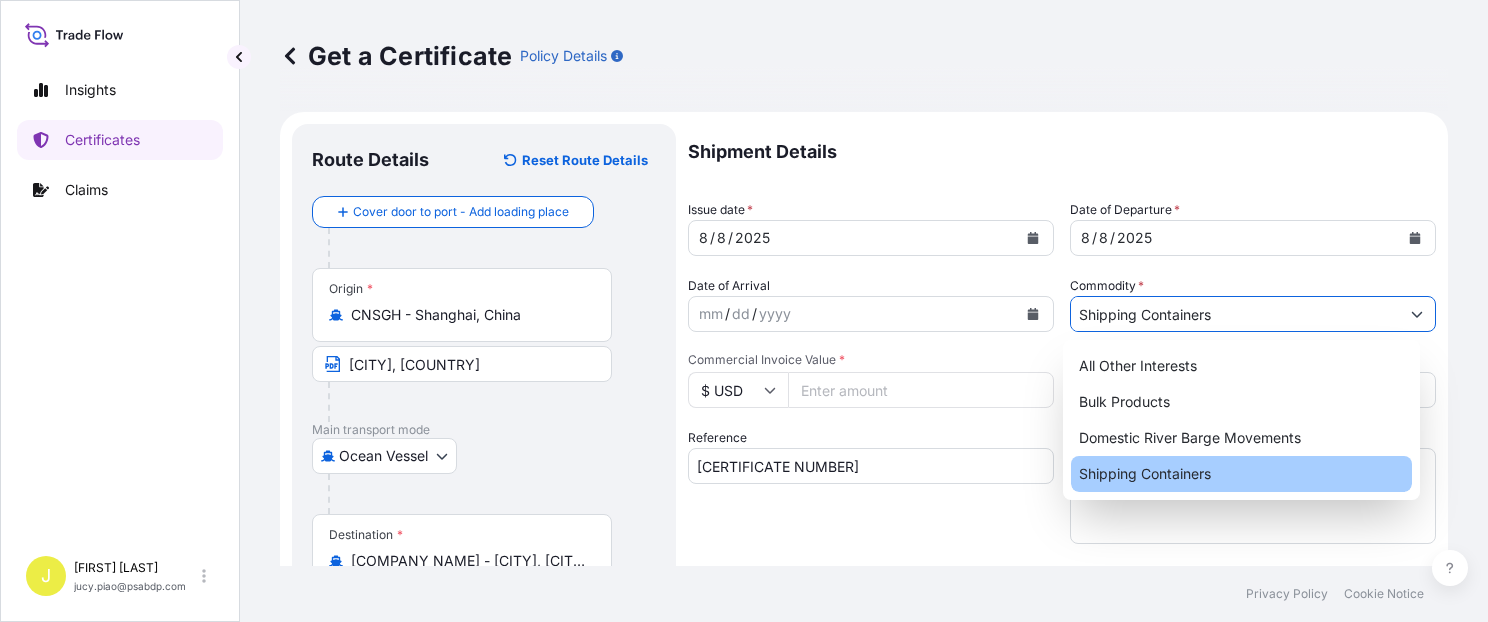 type on "Shipping Containers" 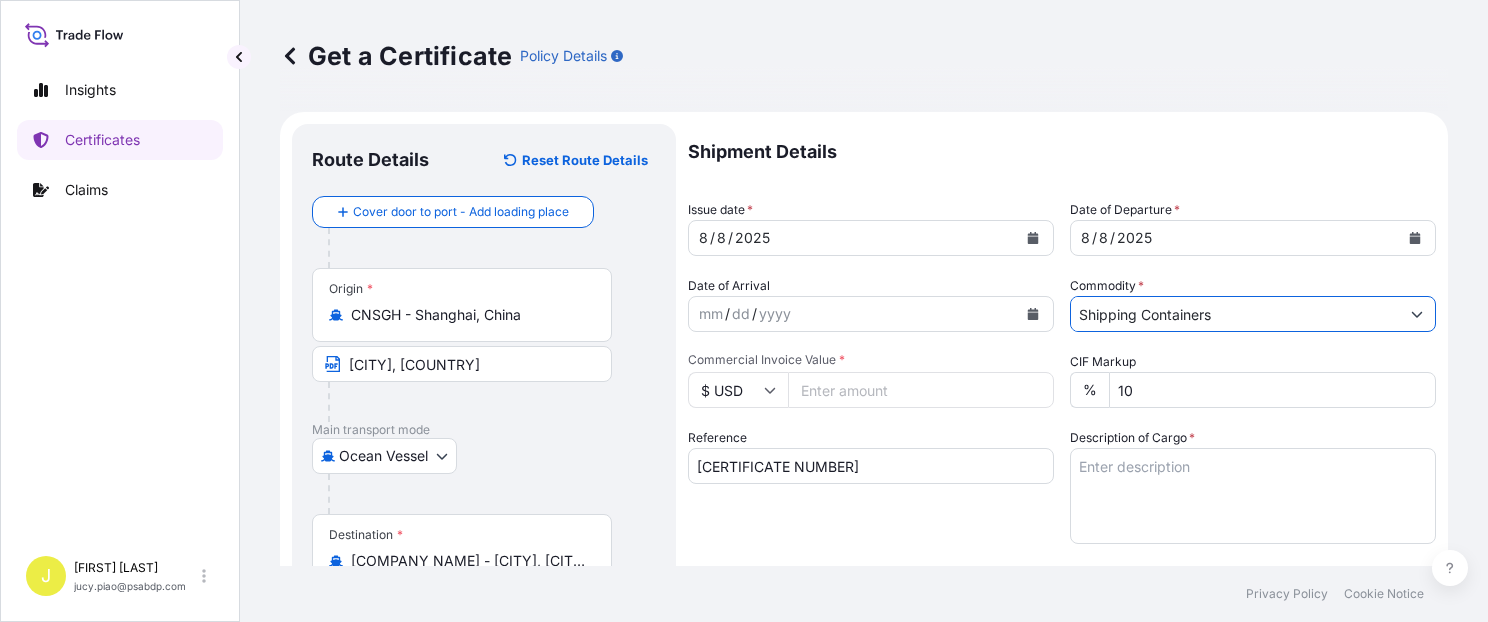 click on "Commercial Invoice Value    *" at bounding box center [921, 390] 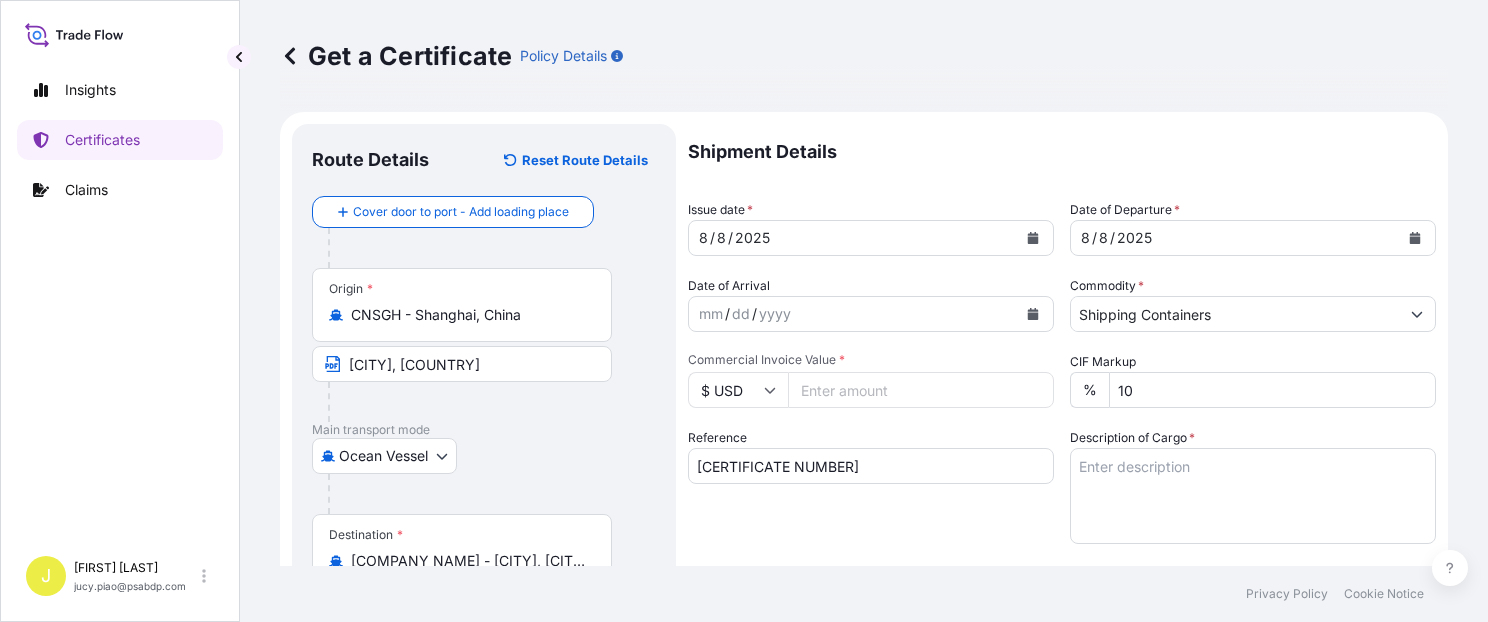 type on "[PRICE]" 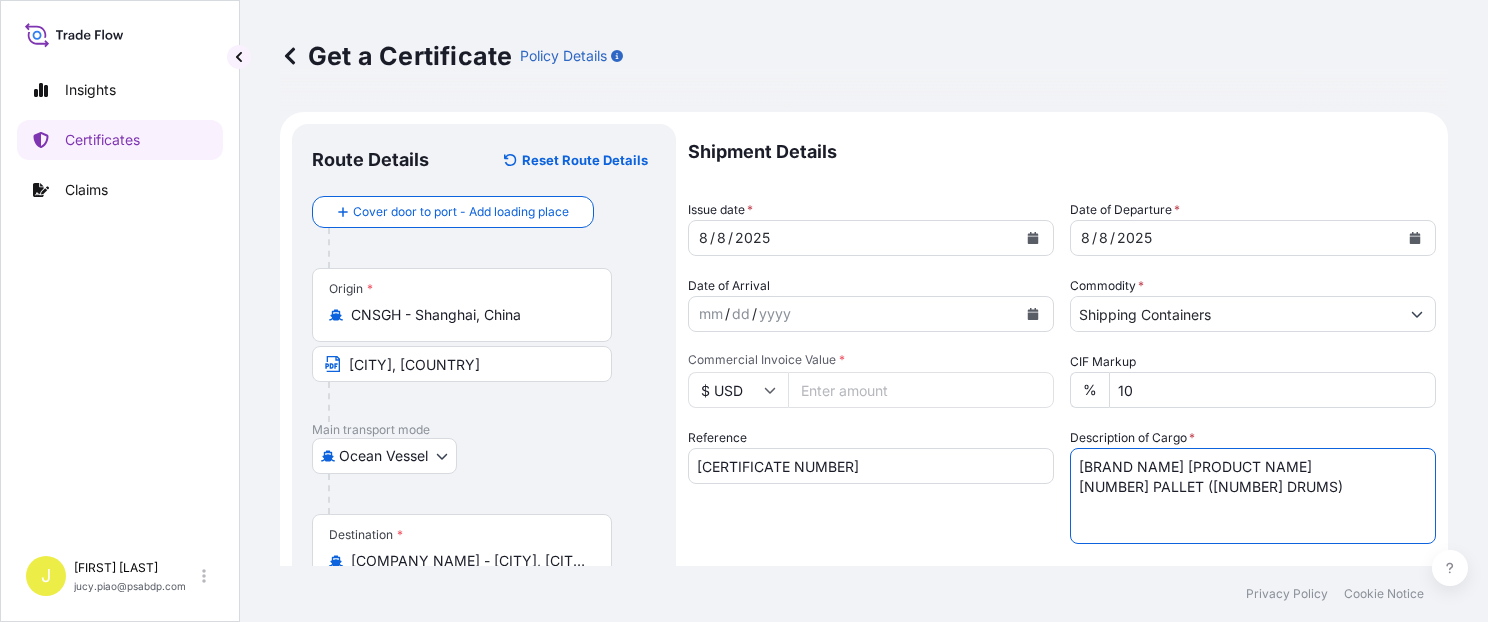 scroll, scrollTop: 169, scrollLeft: 0, axis: vertical 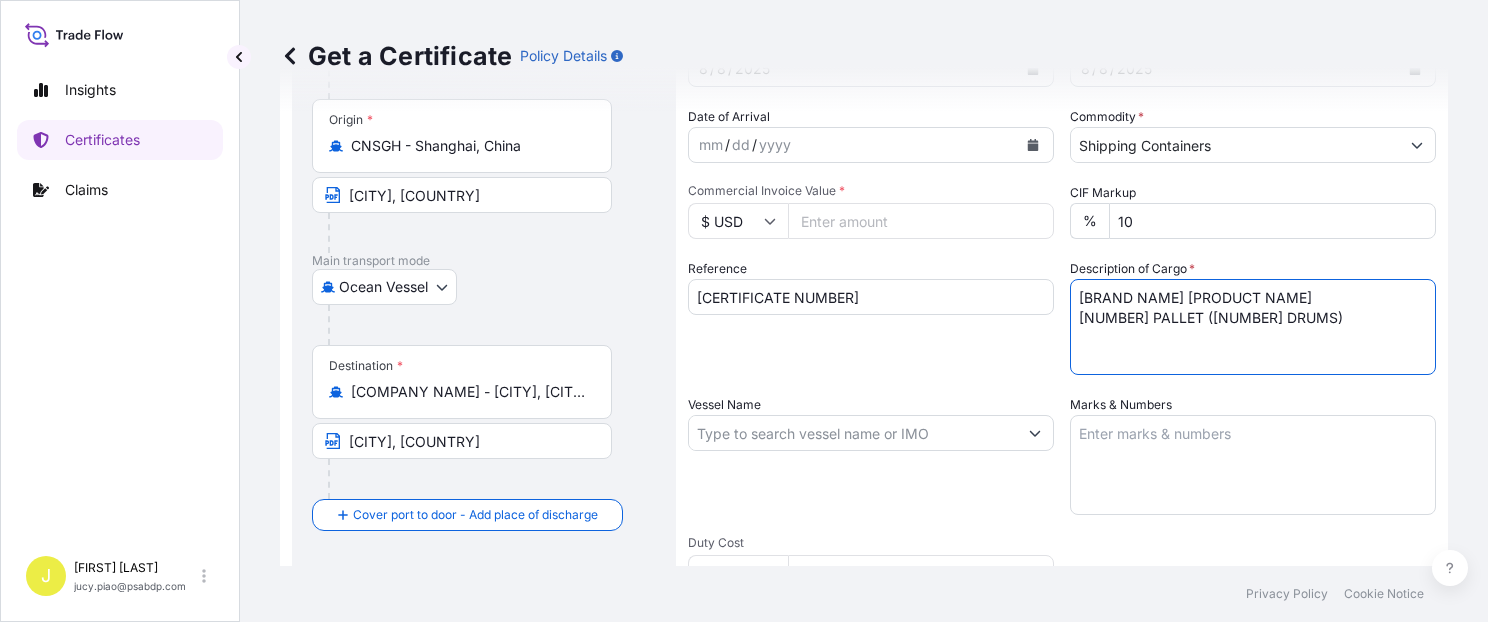 type on "[BRAND NAME] [PRODUCT NAME]
[NUMBER] PALLET ([NUMBER] DRUMS)" 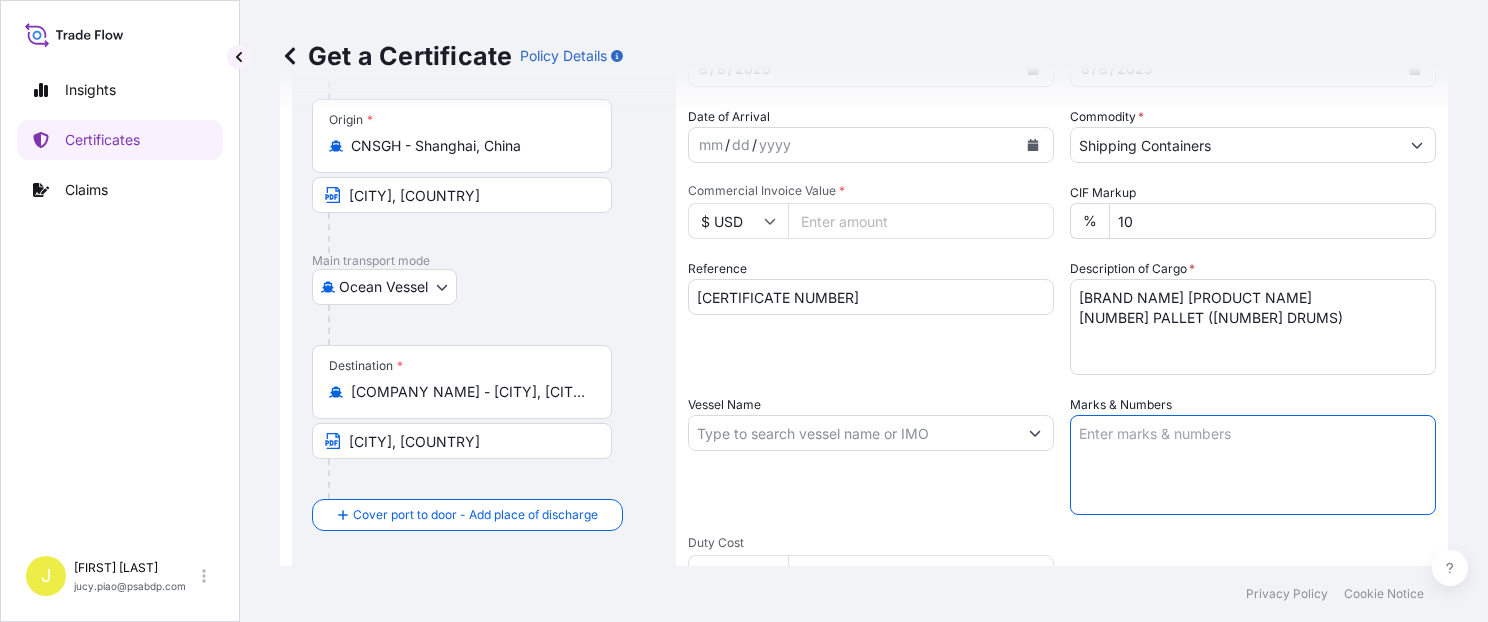 paste on "[PO NUMBER]" 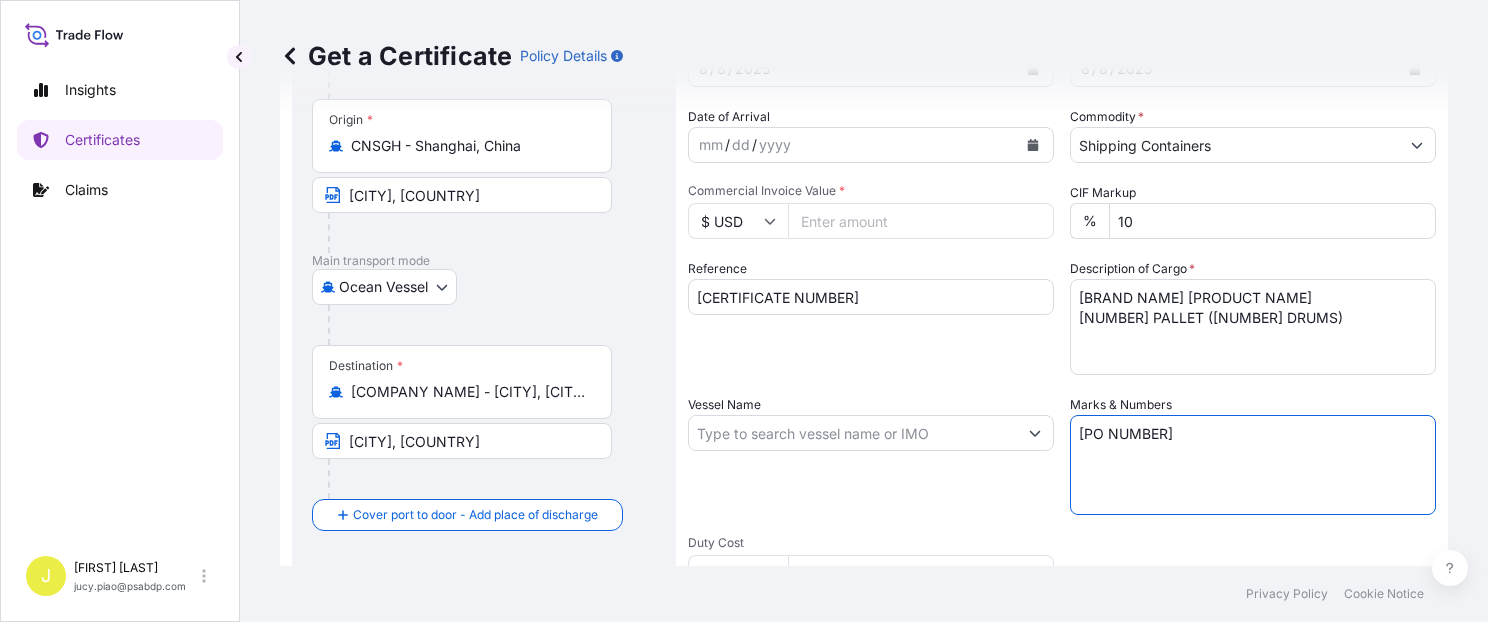 type on "[PO NUMBER]" 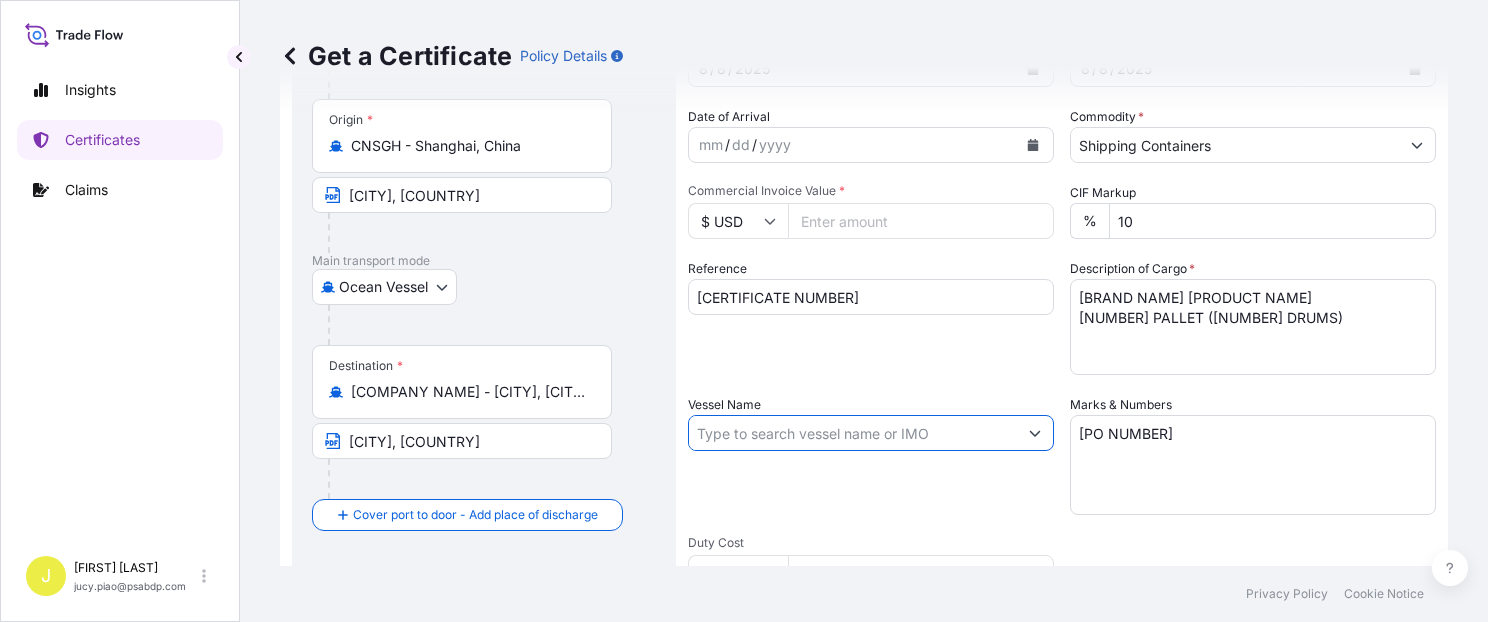 click on "Vessel Name" at bounding box center [853, 433] 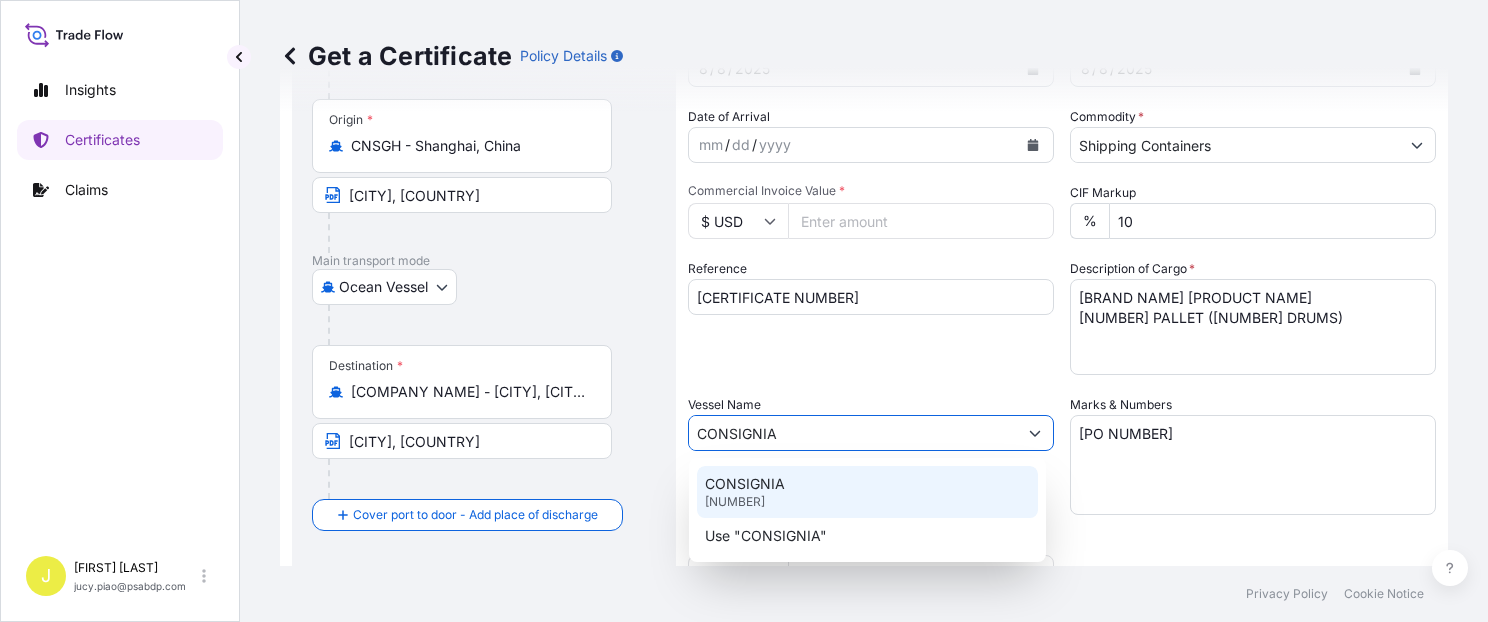 click on "CONSIGNIA" at bounding box center [745, 484] 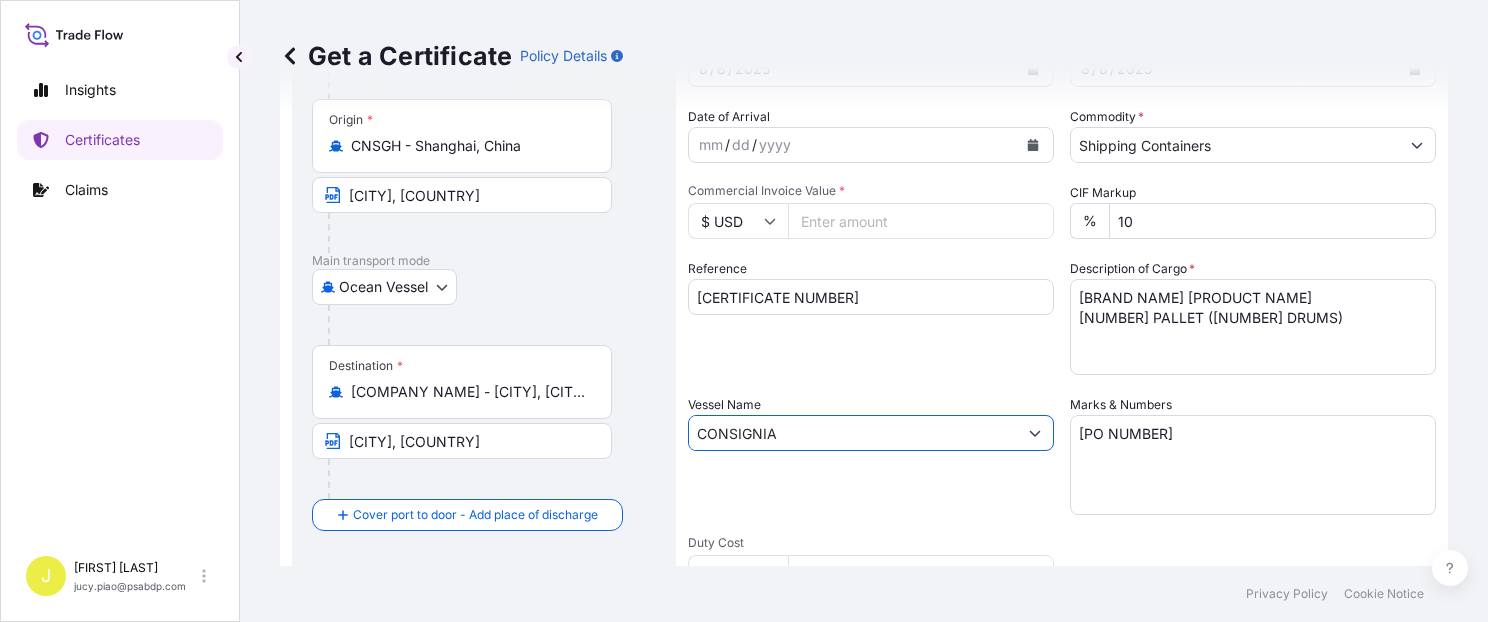 type on "CONSIGNIA" 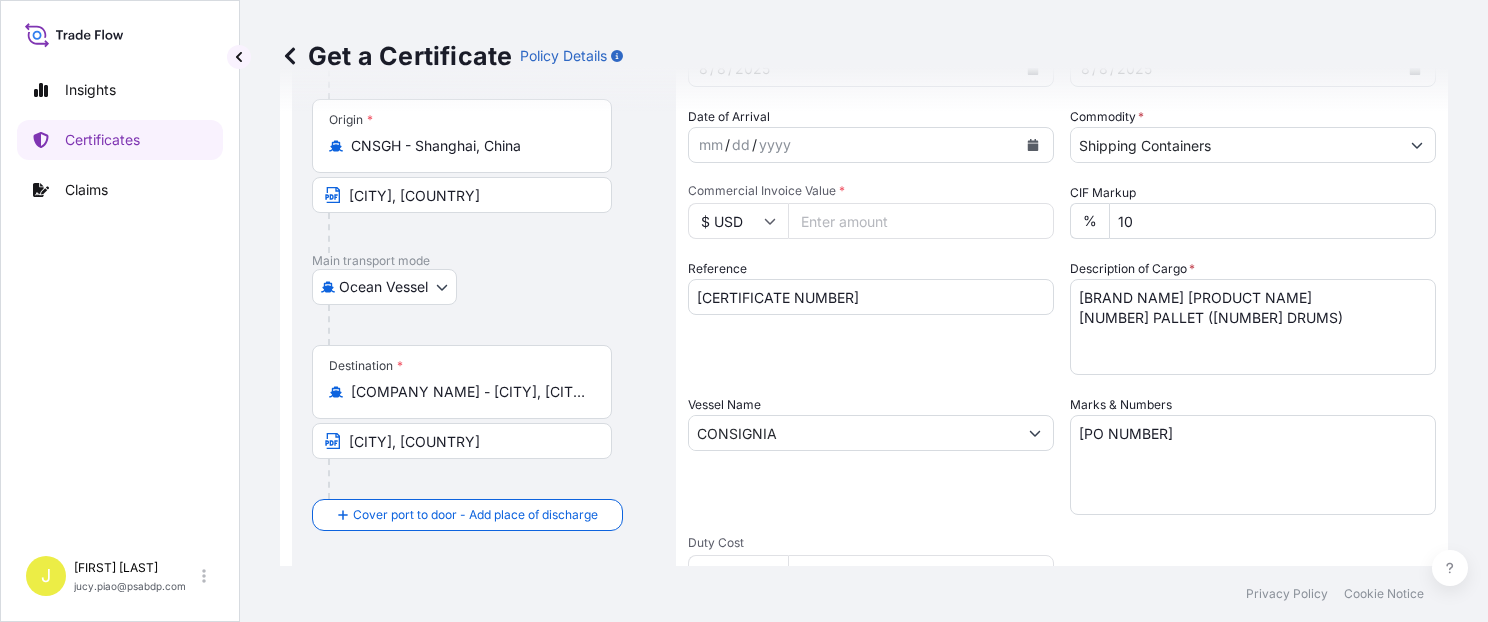 scroll, scrollTop: 424, scrollLeft: 0, axis: vertical 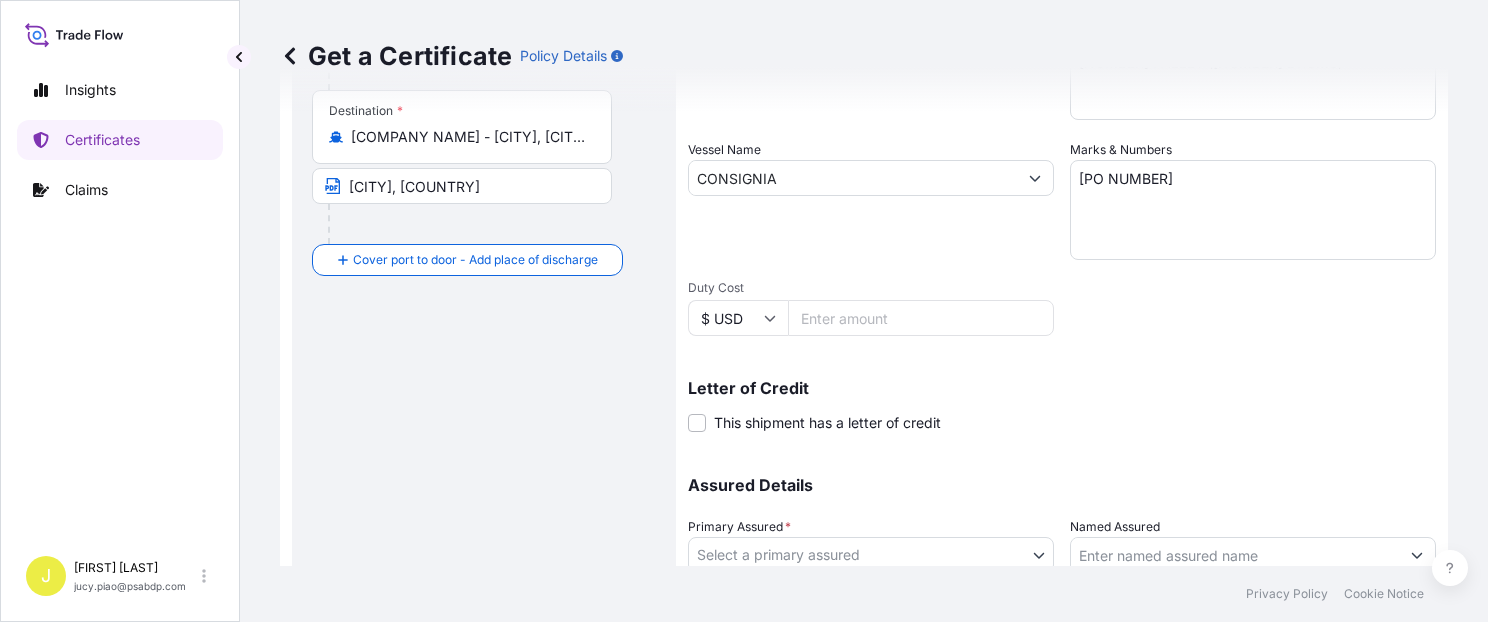 click on "Insights Certificates Claims J [FIRST] [LAST] [EMAIL] Get a Certificate Policy Details Route Details Reset Route Details Cover door to port - Add loading place Place of loading Road / Inland Road / Inland Origin * [CITY]-[CITY], [CITY], [COUNTRY] Main transport mode Ocean Vessel Air Barge Road Ocean Vessel Rail Barge in Tow Destination * [COMPANY NAME] - [CITY], [CITY], [COUNTRY] Cover port to door - Add place of discharge Road / Inland Road / Inland Place of Discharge Shipment Details Issue date * [DATE] Date of Departure * [DATE] Date of Arrival mm / dd / yyyy Commodity * Shipping Containers Packing Category Commercial Invoice Value * $ USD [PRICE] CIF Markup % 10 Reference [CERTIFICATE NUMBER] Description of Cargo * [BRAND NAME] [PRODUCT NAME]
[NUMBER] PALLET ([NUMBER] DRUMS) Vessel Name CONSIGNIA Marks & Numbers [PO NUMBER] Duty Cost $ USD Letter of Credit This shipment has a letter of credit Letter of credit * Letter of credit may not exceed 12000 characters *
0" at bounding box center [744, 311] 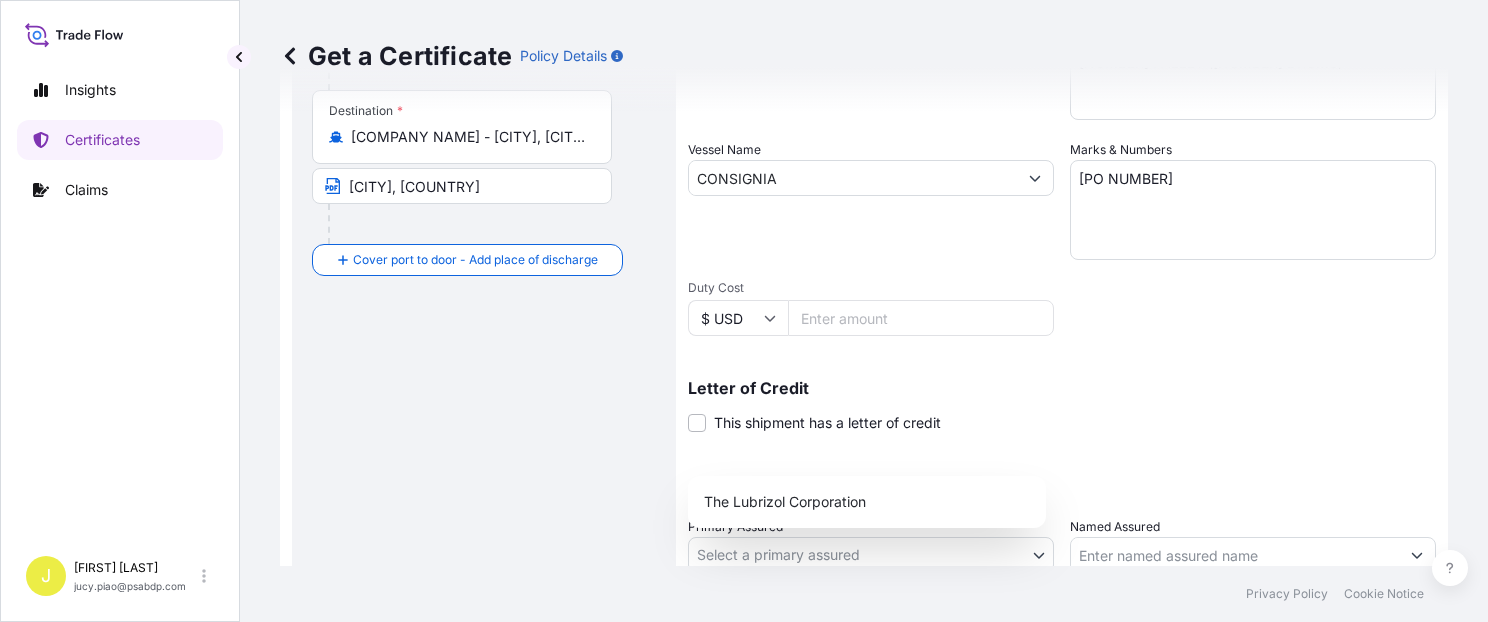 click on "The Lubrizol Corporation" at bounding box center [867, 502] 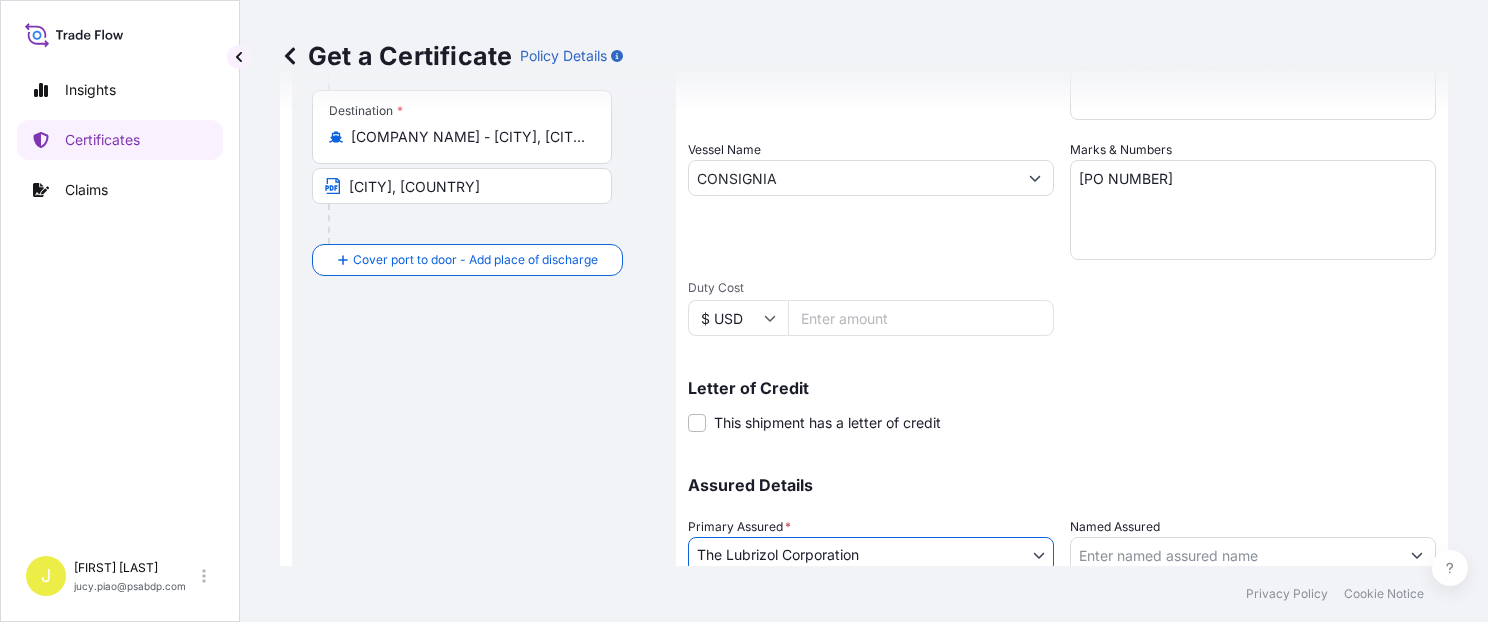 scroll, scrollTop: 509, scrollLeft: 0, axis: vertical 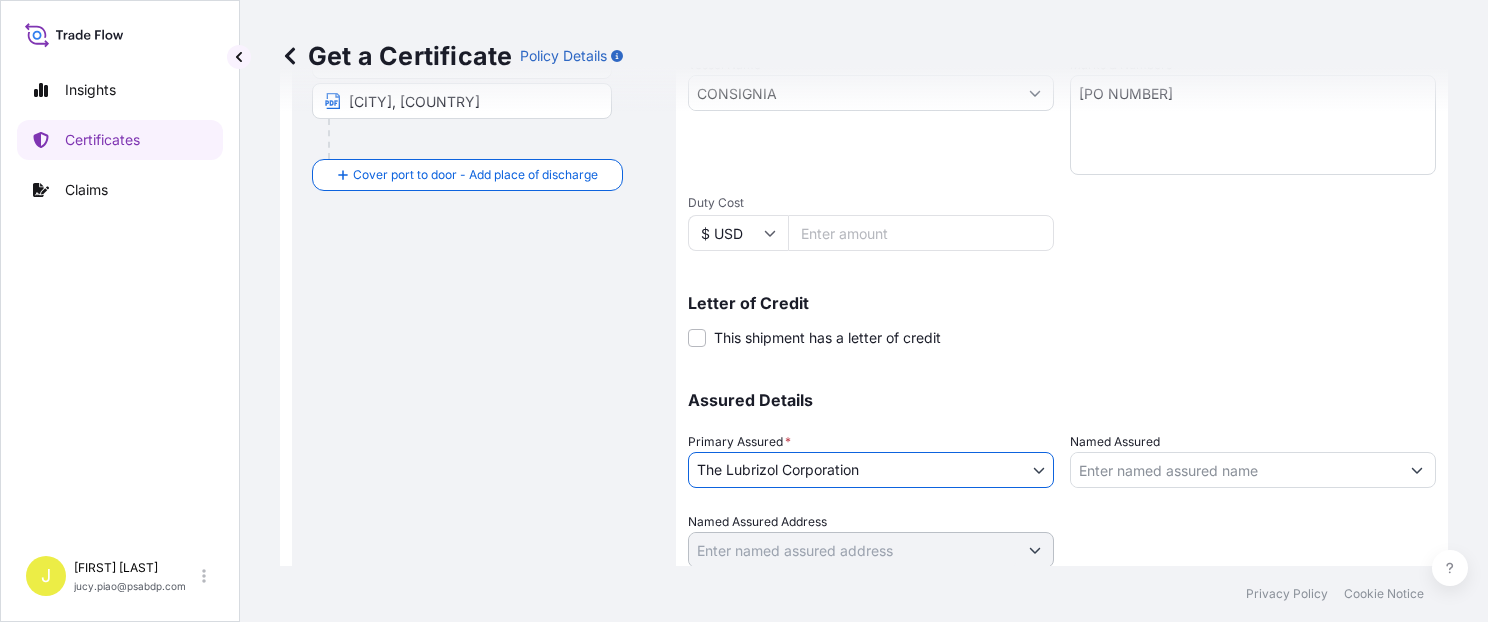 click on "Named Assured" at bounding box center [1235, 470] 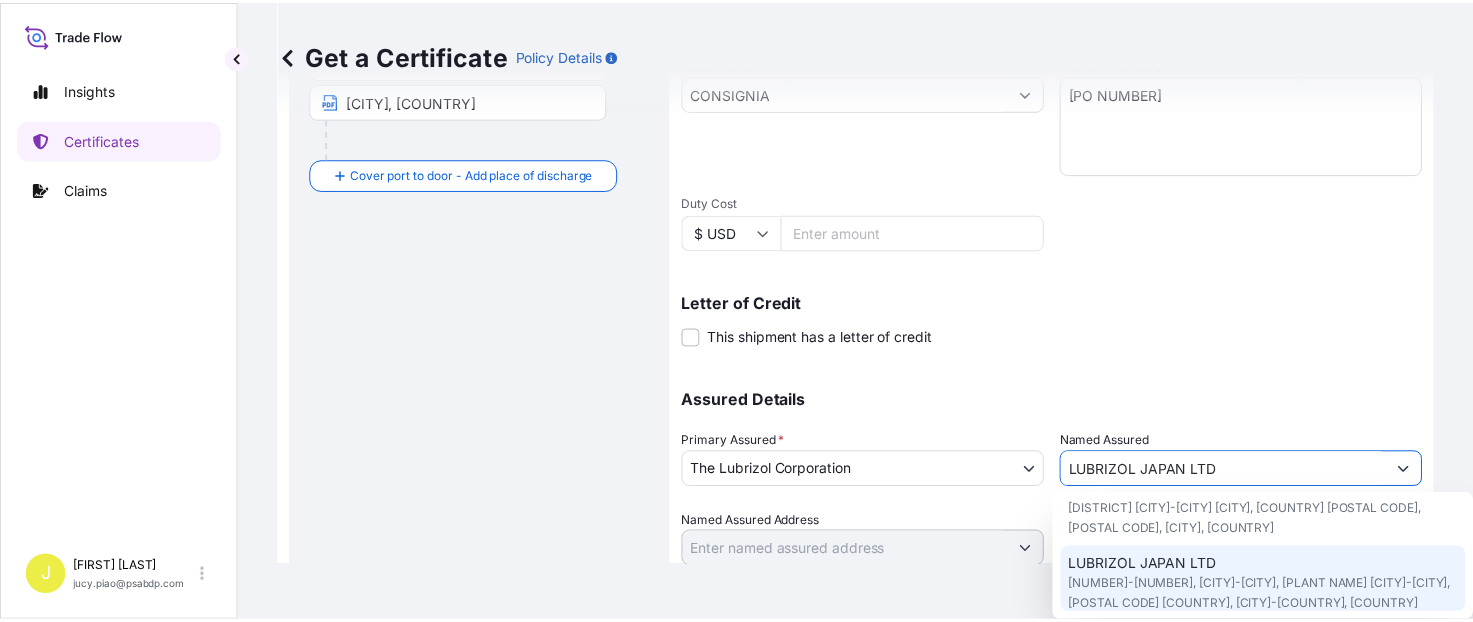 scroll, scrollTop: 67, scrollLeft: 0, axis: vertical 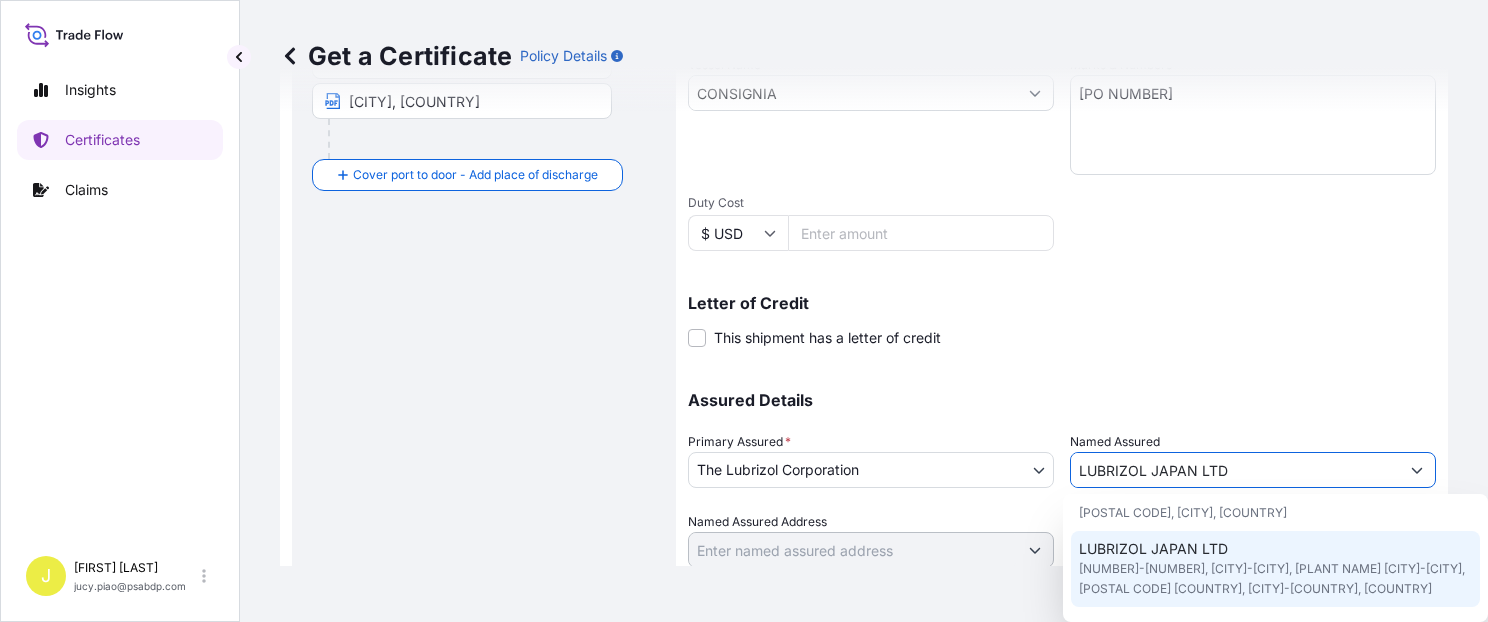 click on "[NUMBER]-[NUMBER], [CITY]-[CITY], [PLANT NAME]
[CITY]-[CITY], [POSTAL CODE] [COUNTRY], [CITY]-[COUNTRY], [COUNTRY]" 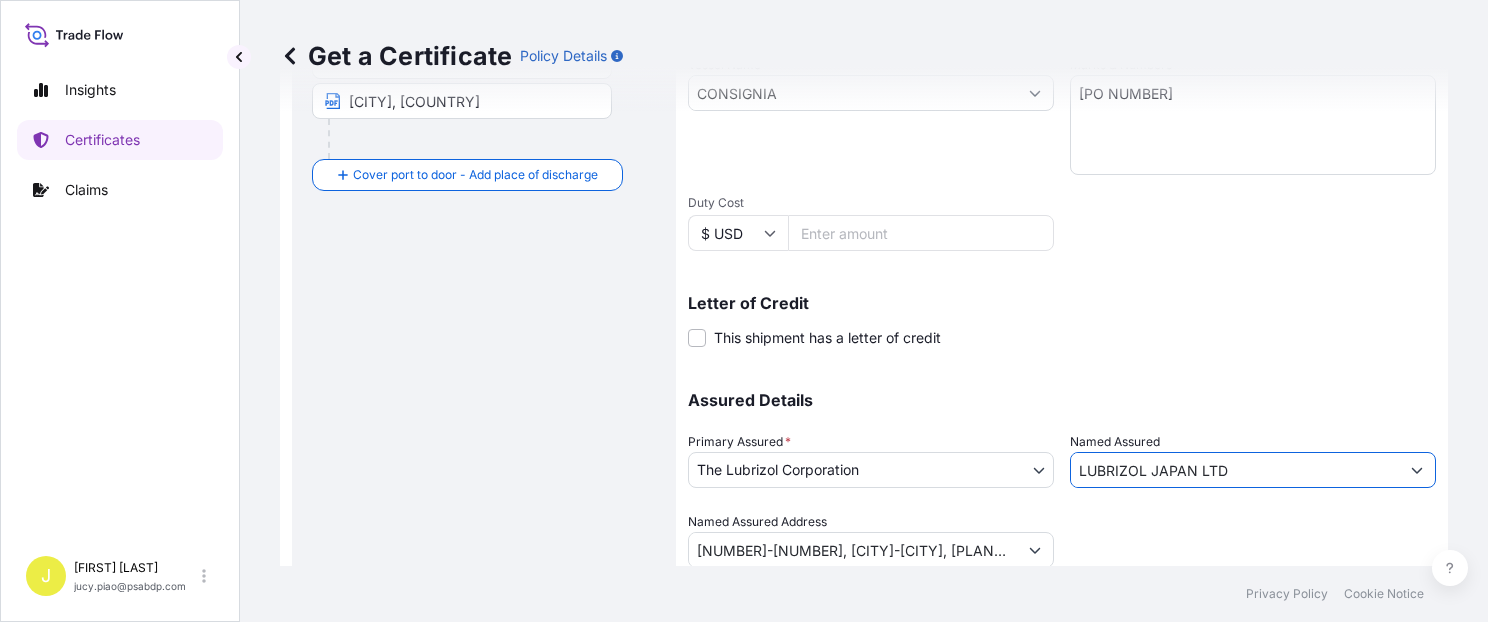 type on "[NUMBER]-[NUMBER], [CITY]-[CITY], [PLANT NAME][CITY]-[POSTAL CODE] [COUNTRY]" 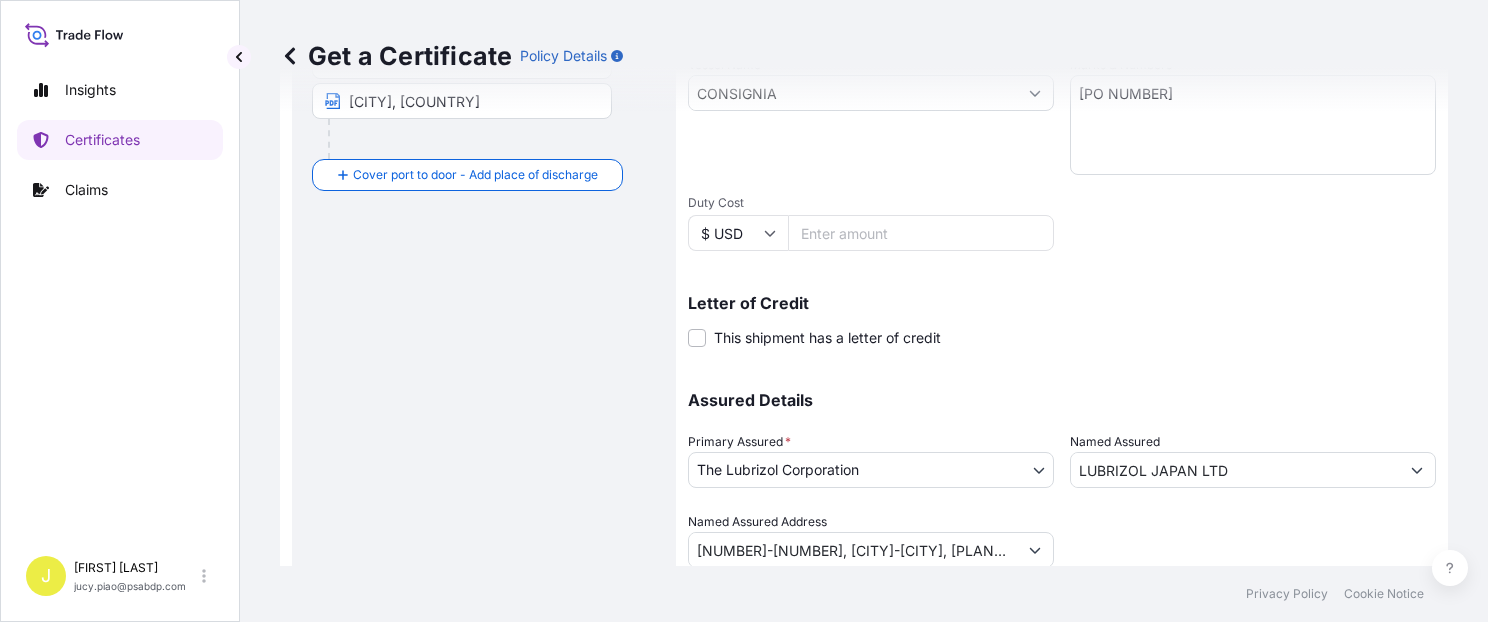 click on "[NUMBER]-[NUMBER], [CITY]-[CITY], [PLANT NAME][CITY]-[POSTAL CODE] [COUNTRY]" at bounding box center [853, 550] 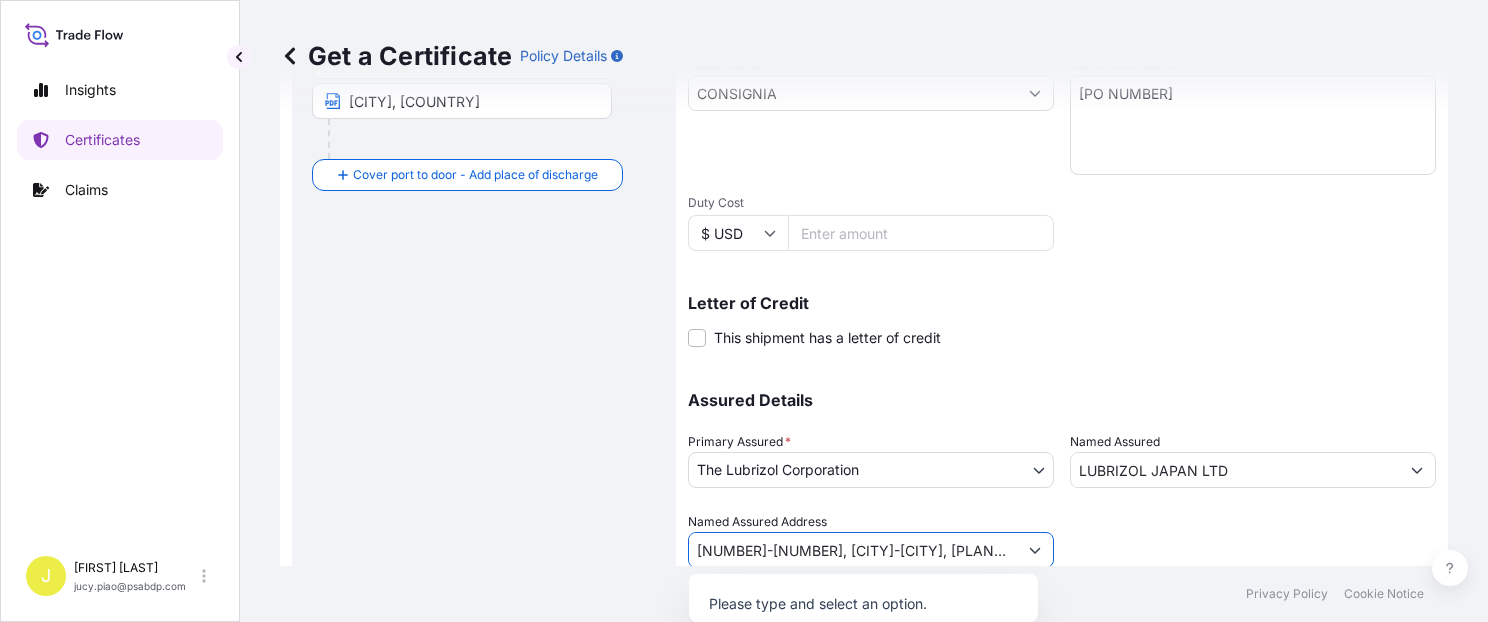 click 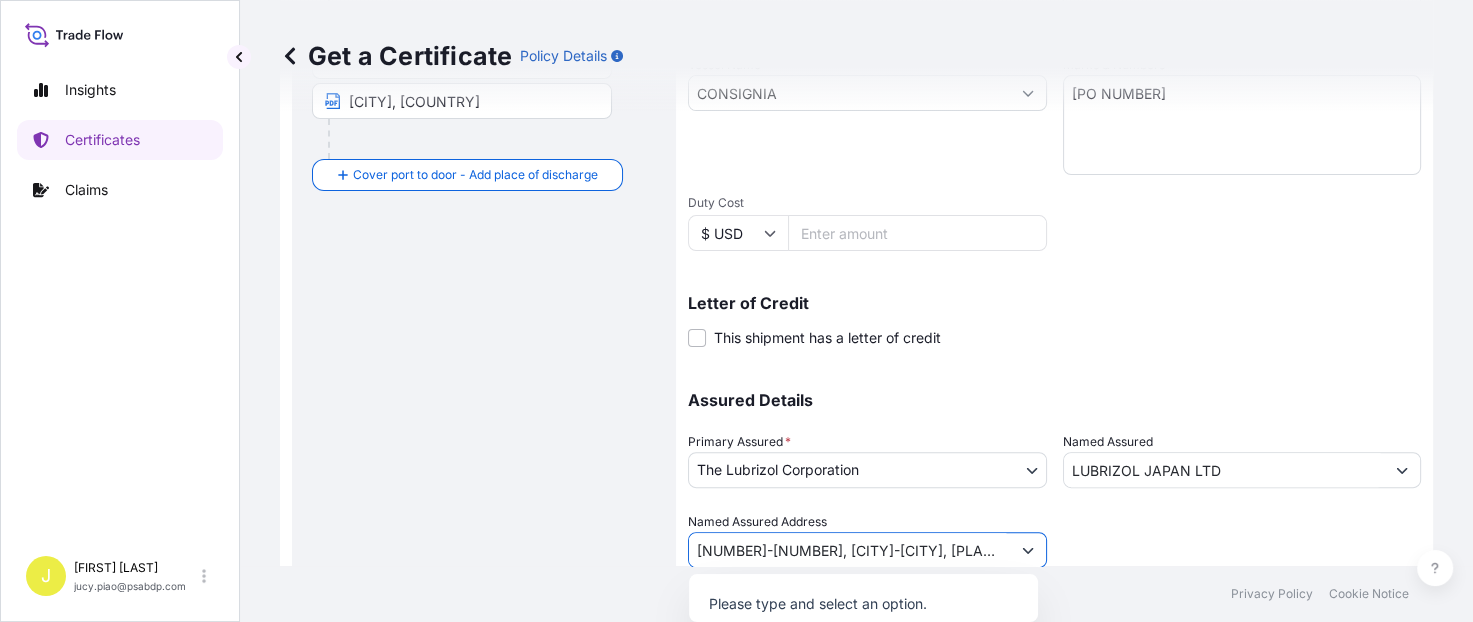 click on "[NUMBER]-[NUMBER], [CITY]-[CITY], [PLANT NAME][CITY]-[POSTAL CODE] [COUNTRY]" at bounding box center (849, 550) 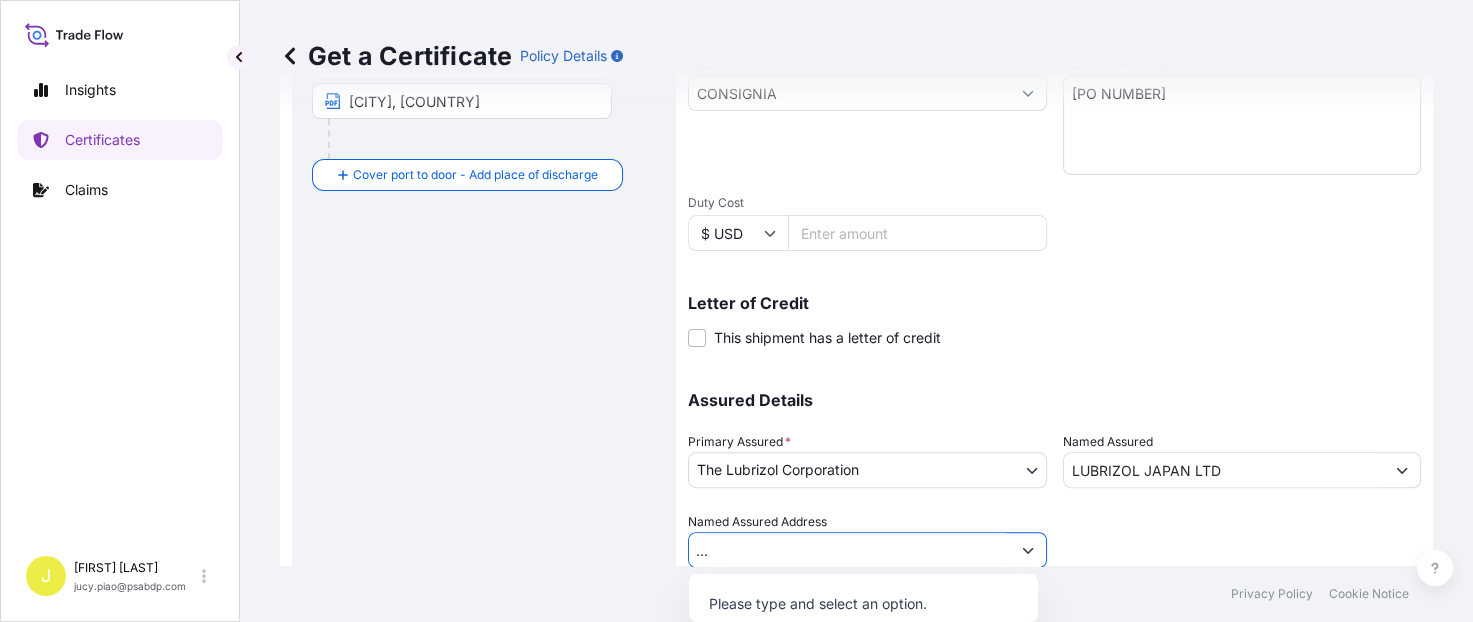 drag, startPoint x: 863, startPoint y: 553, endPoint x: 1148, endPoint y: 551, distance: 285.00702 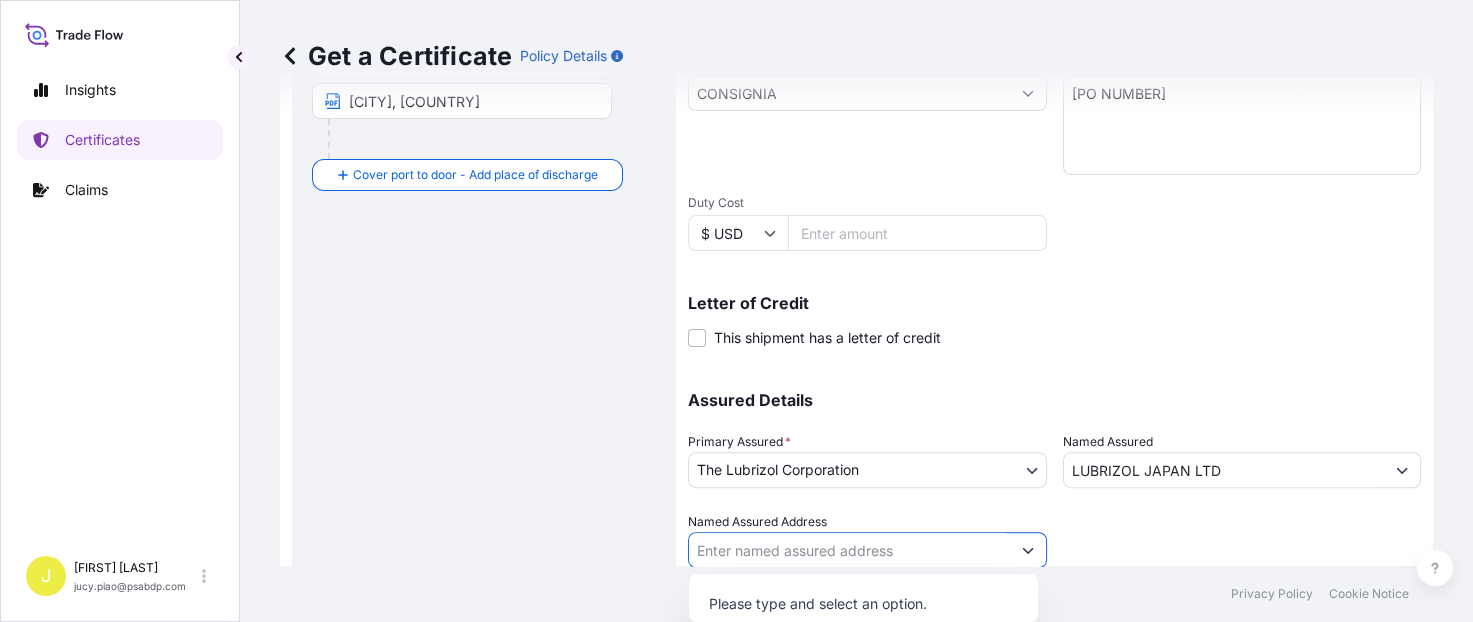 click at bounding box center (1242, 540) 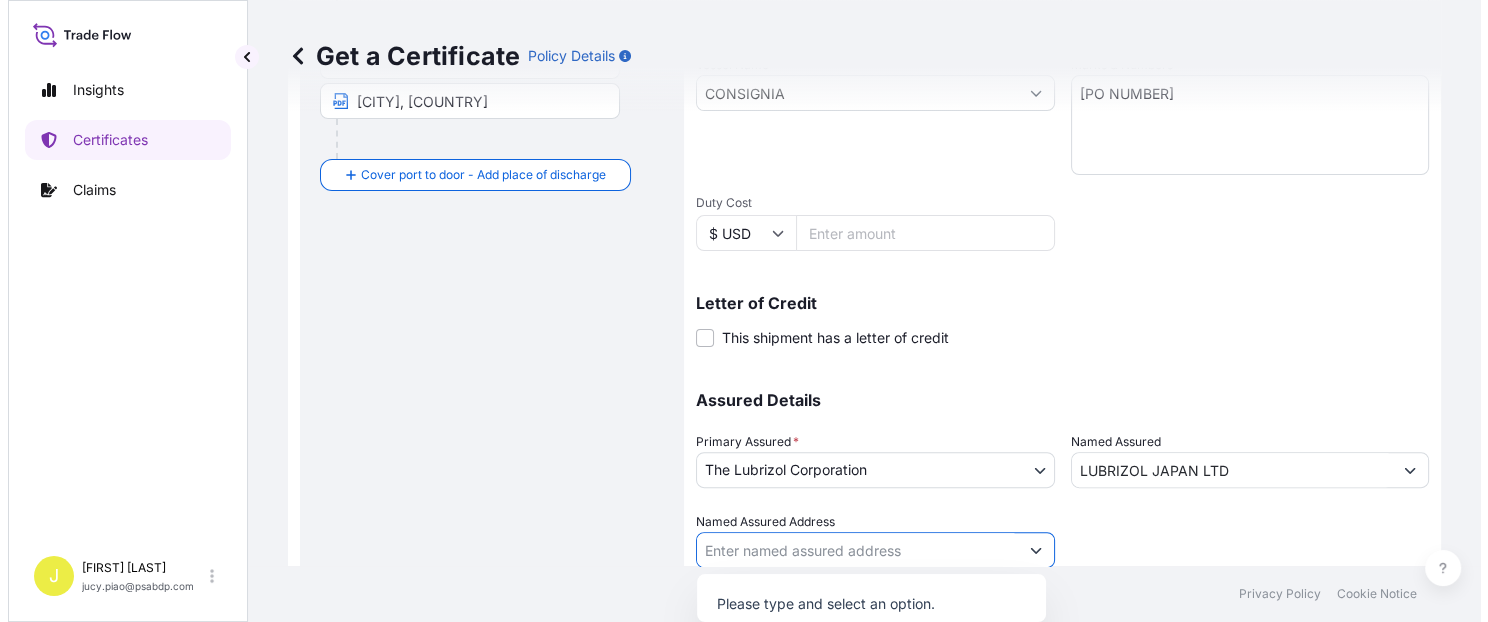 scroll, scrollTop: 0, scrollLeft: 0, axis: both 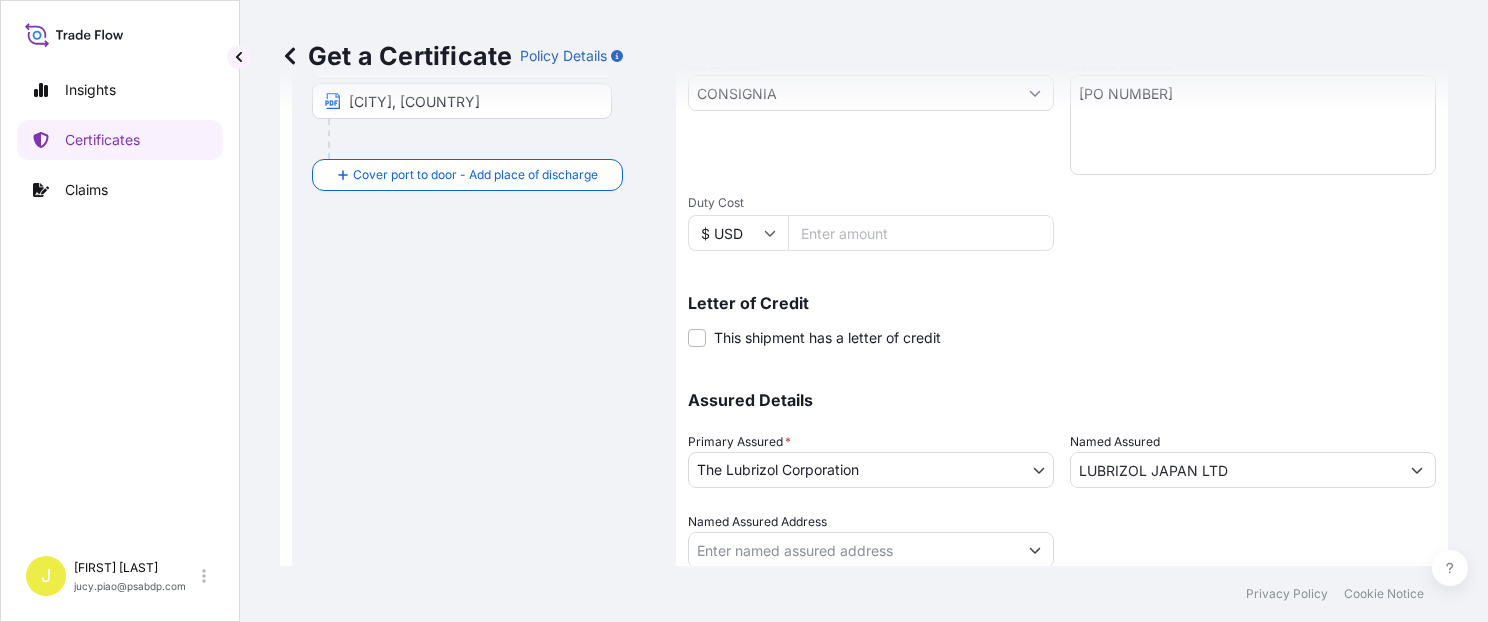 click at bounding box center (1253, 540) 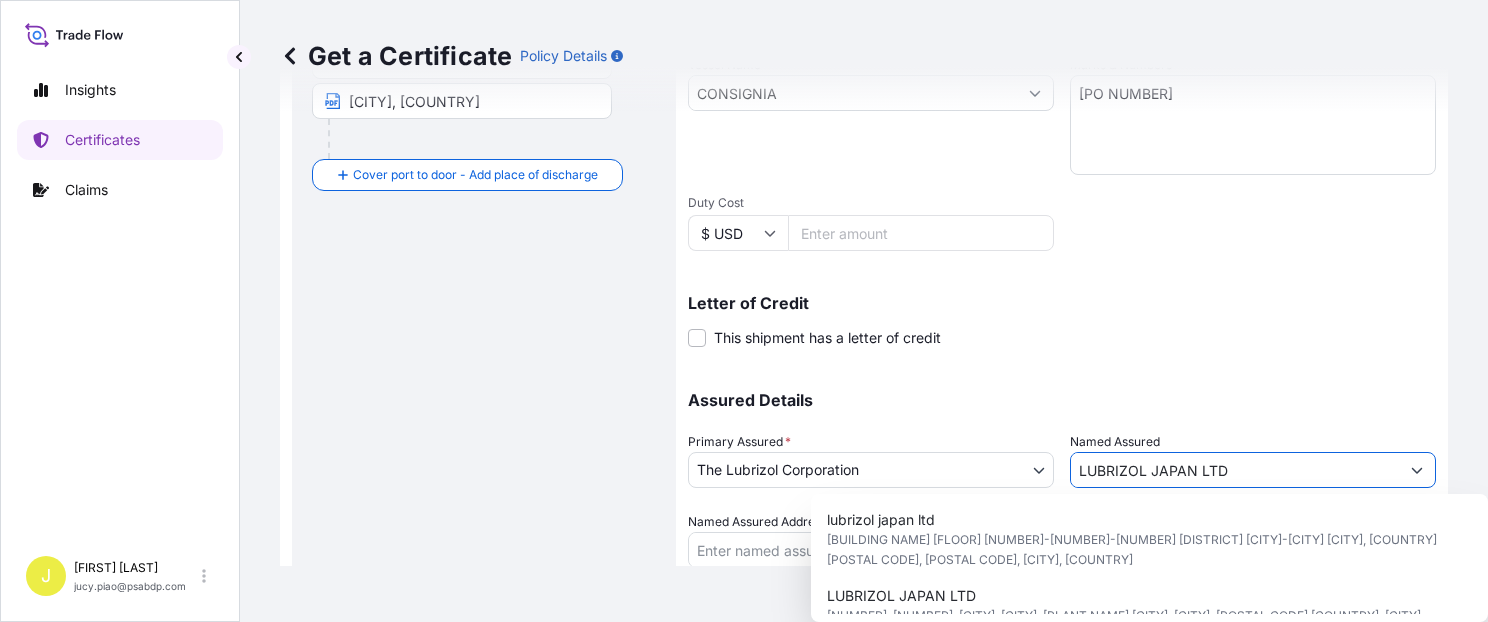 click on "LUBRIZOL JAPAN LTD" at bounding box center [1235, 470] 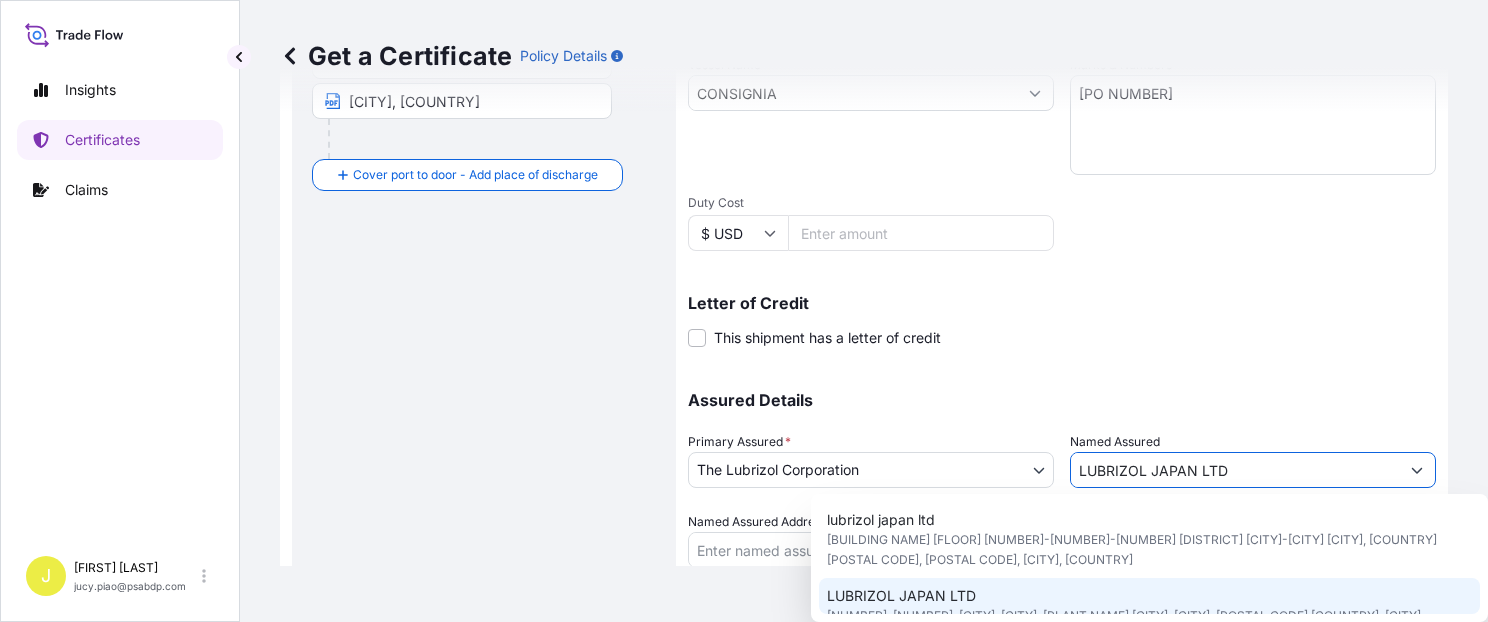 click on "[COMPANY NAME] [NUMBER], [NUMBER]-[NUMBER], [CITY]-[CITY], [PLANT NAME]
[CITY]-[CITY], [POSTAL CODE] [COUNTRY], [CITY]-[COUNTRY], [COUNTRY]" 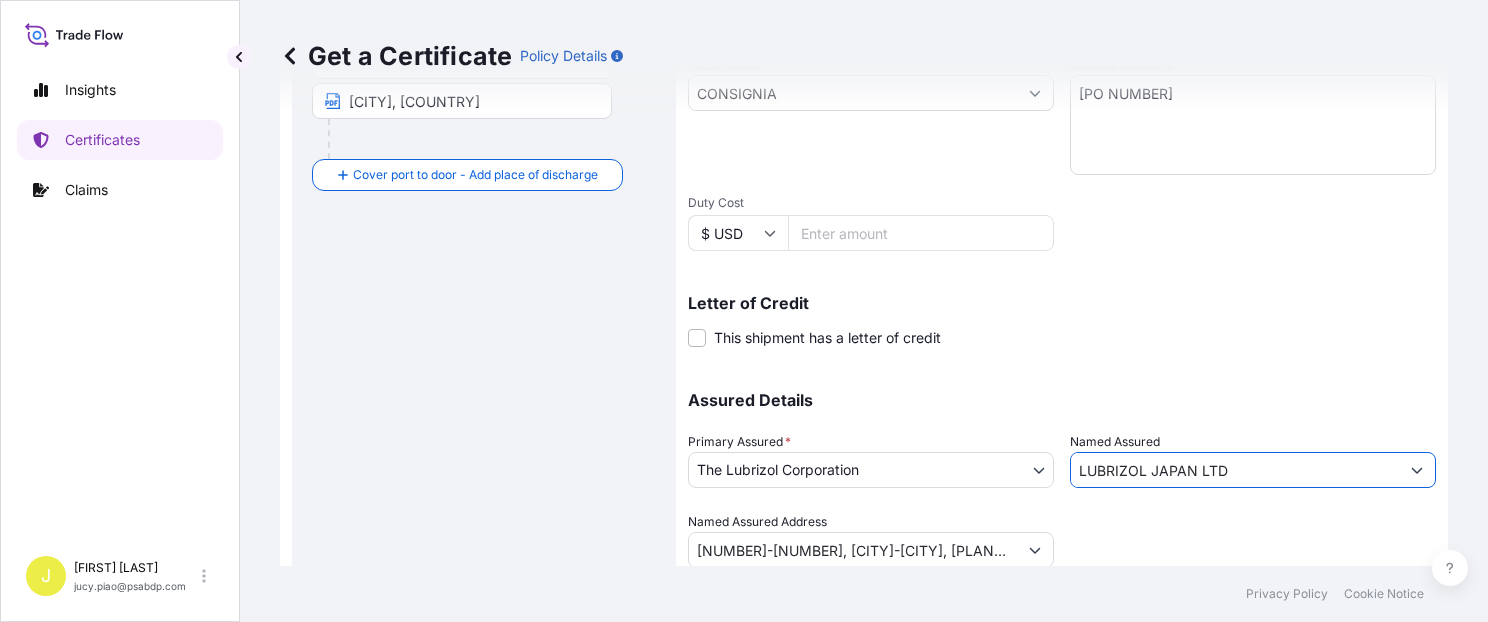 click at bounding box center [1253, 540] 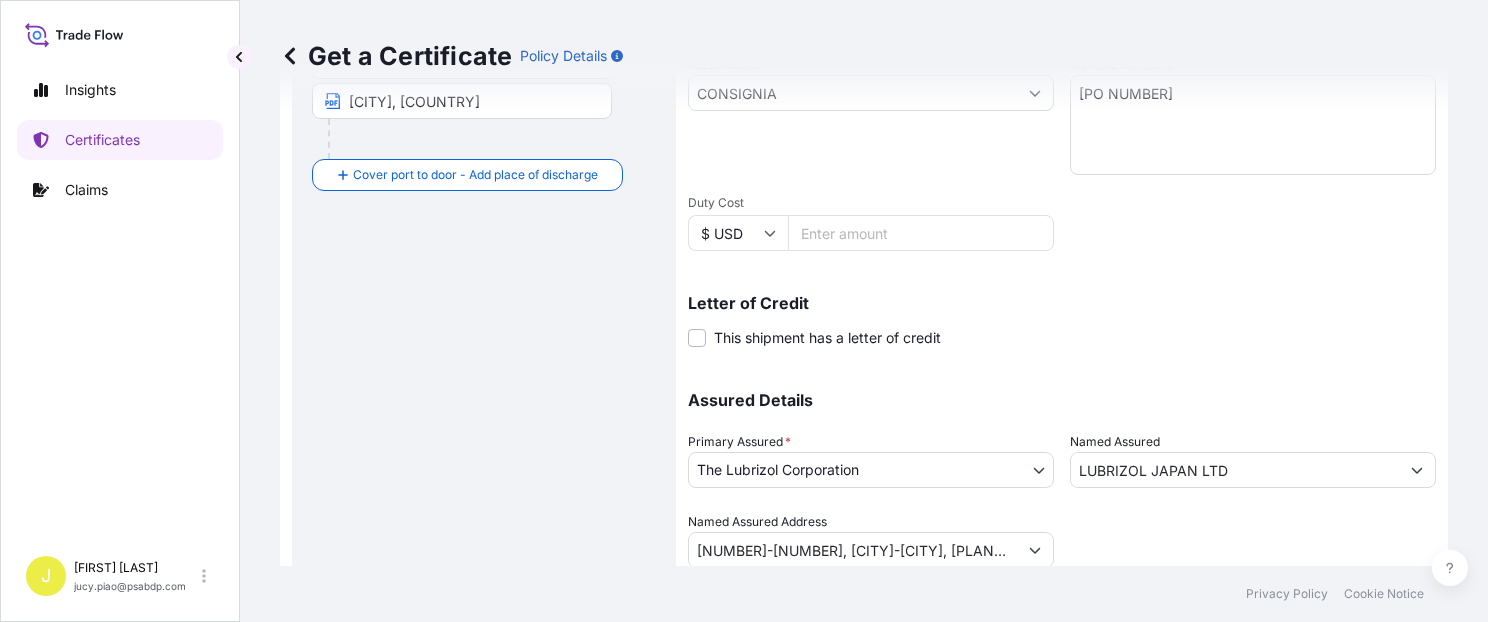 scroll, scrollTop: 565, scrollLeft: 0, axis: vertical 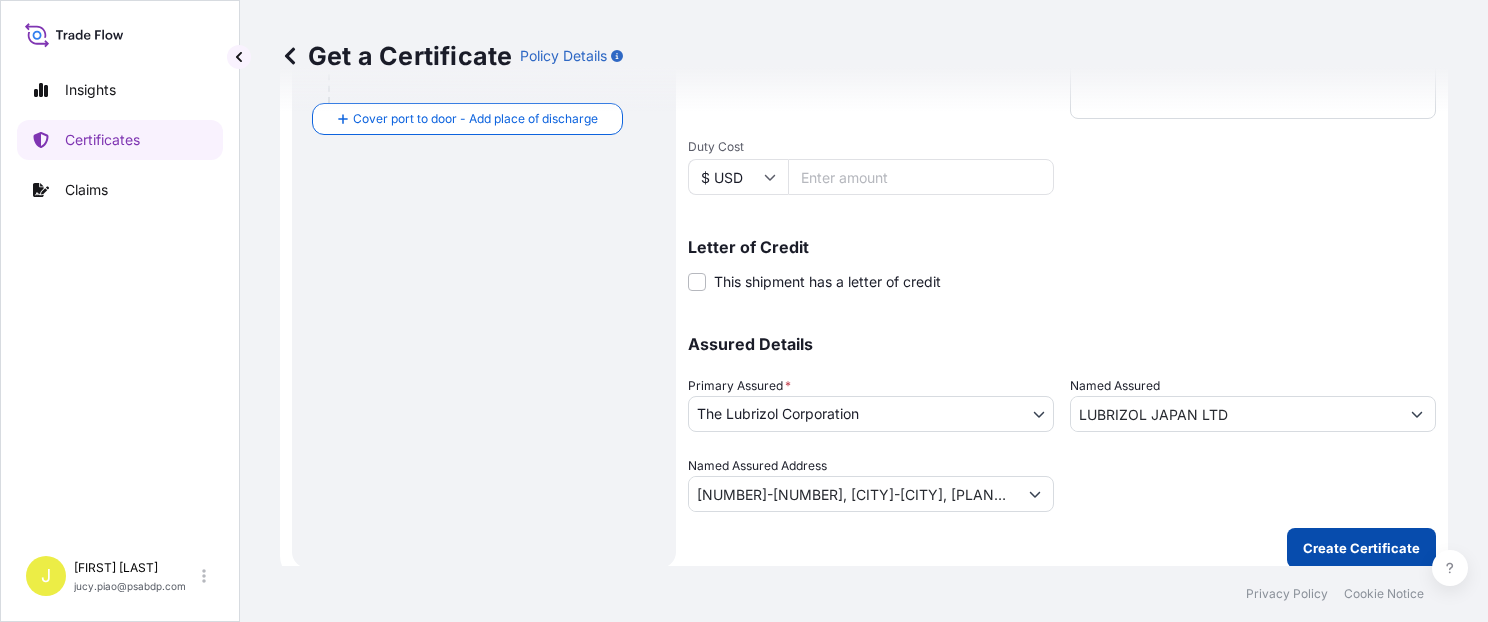 click on "Create Certificate" at bounding box center (1361, 548) 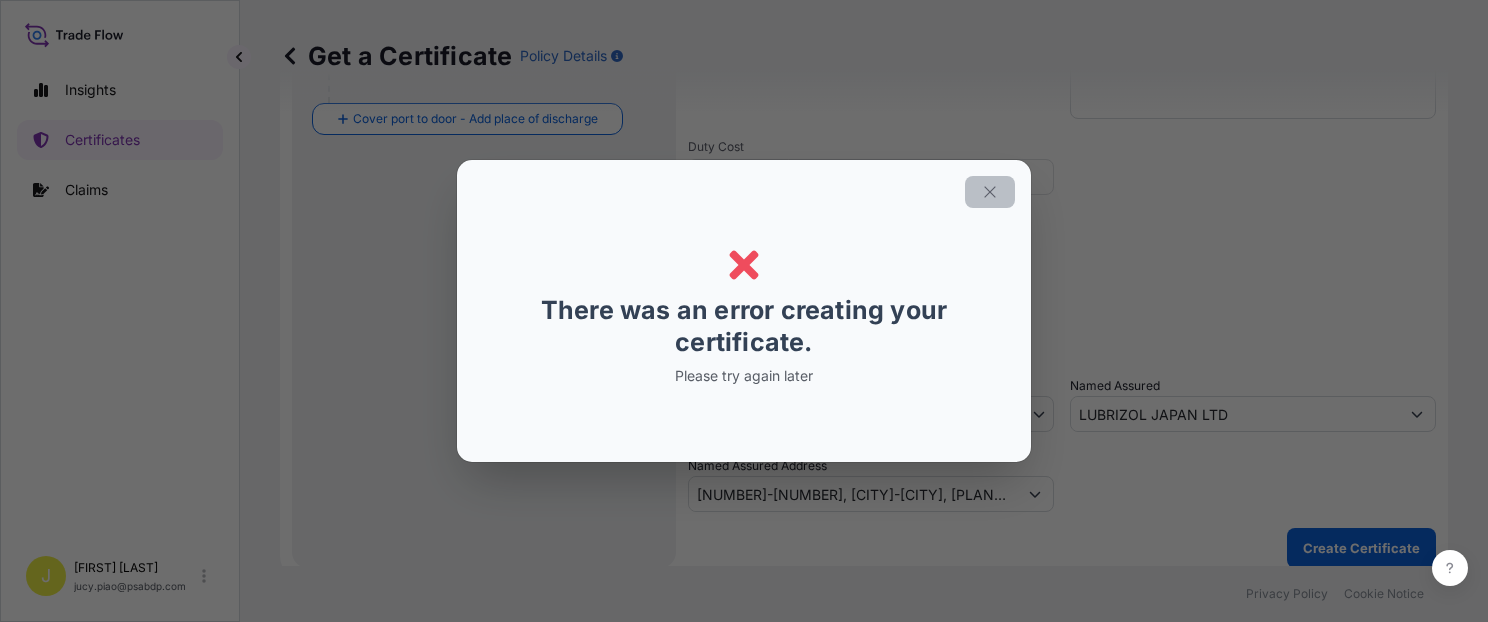 click 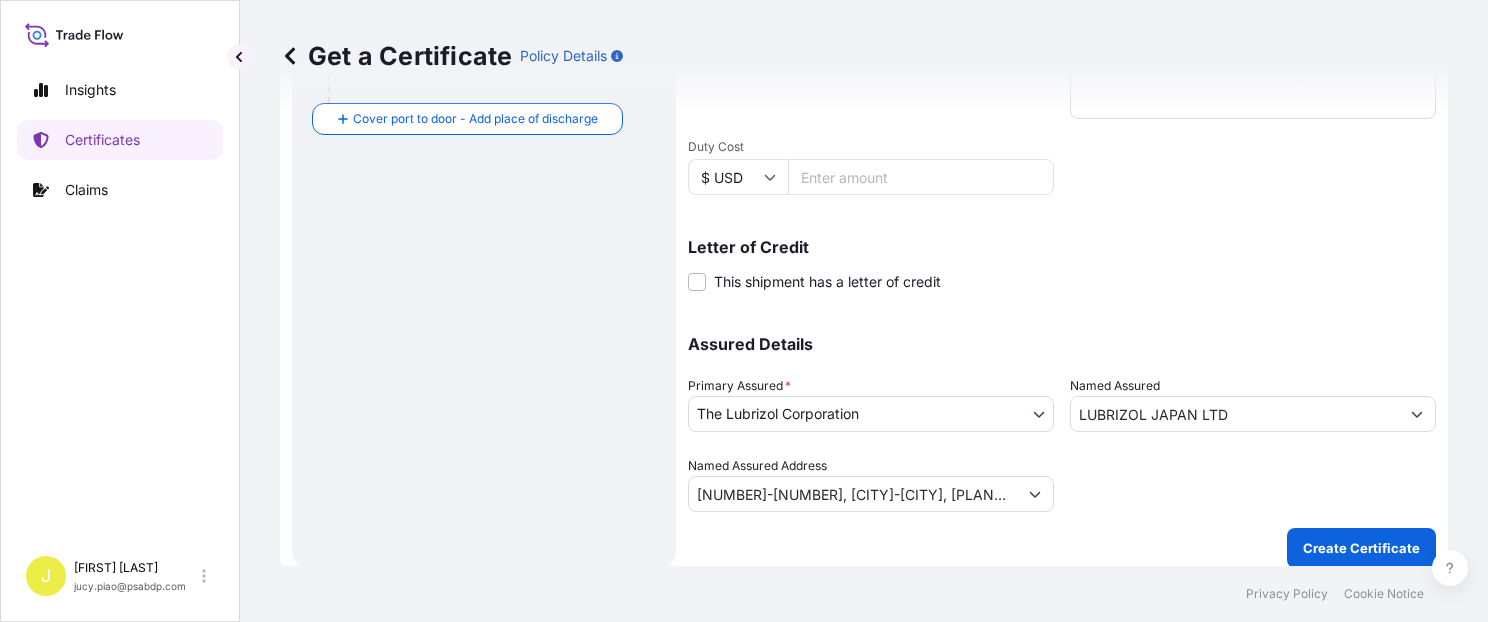 click on "Letter of Credit This shipment has a letter of credit Letter of credit * Letter of credit may not exceed 12000 characters" at bounding box center [1062, 265] 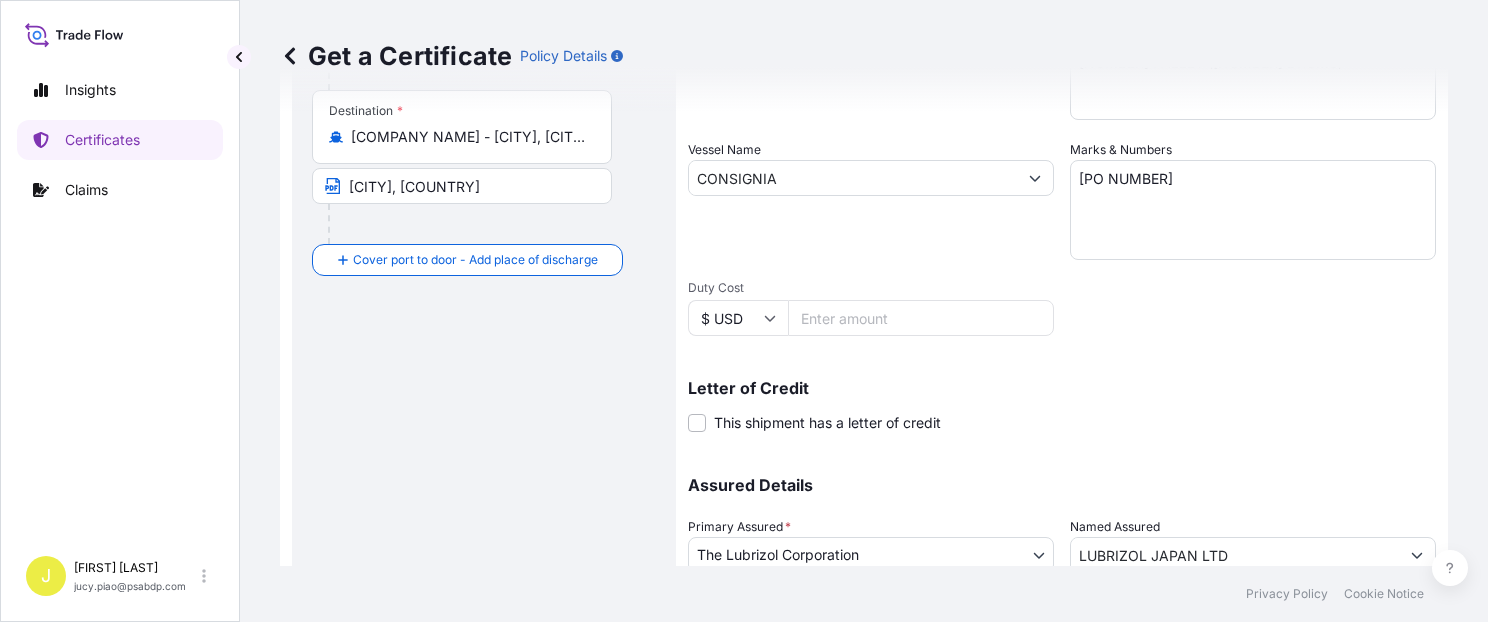 scroll, scrollTop: 565, scrollLeft: 0, axis: vertical 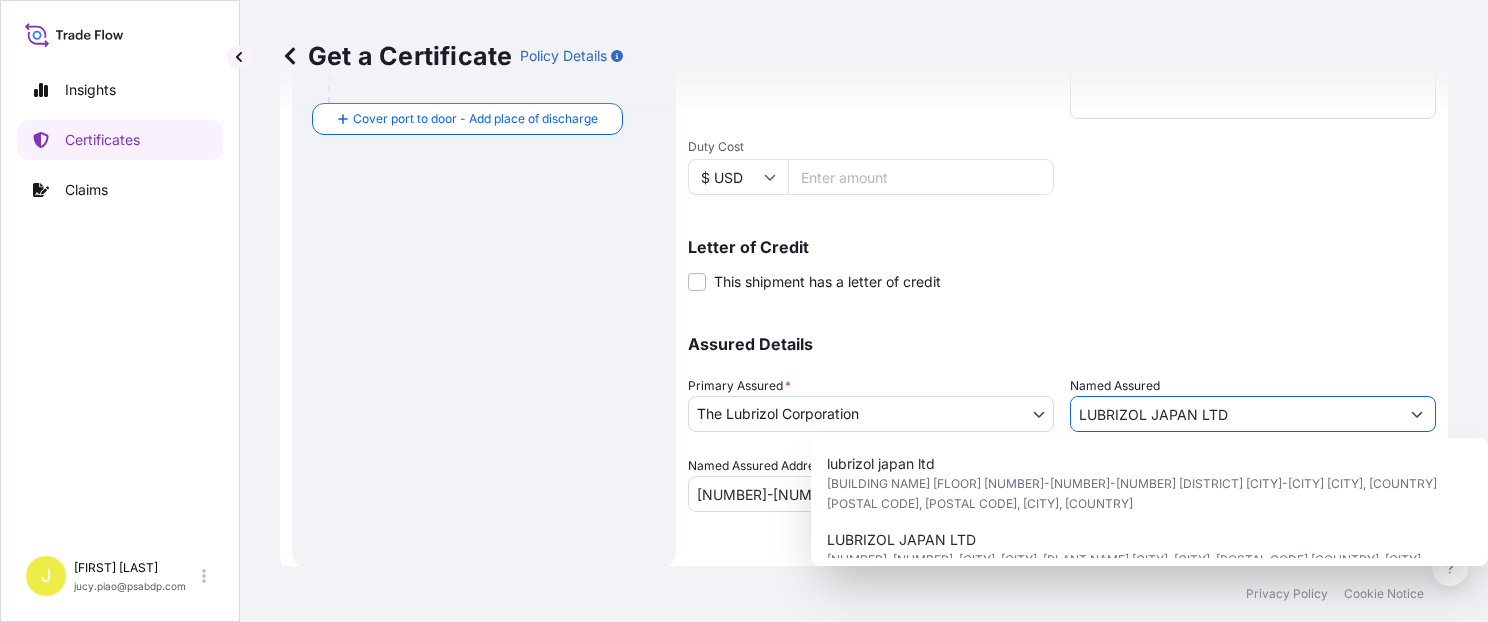 click on "LUBRIZOL JAPAN LTD" at bounding box center [1235, 414] 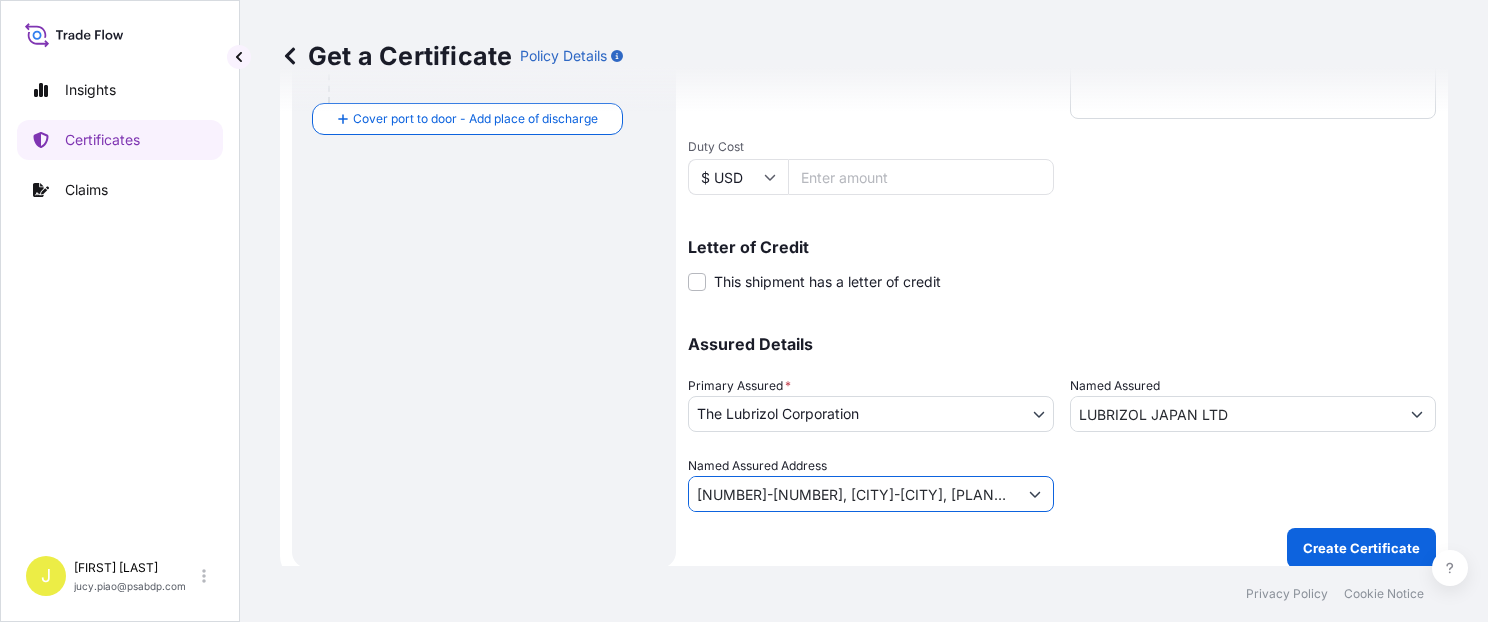 type on "[NUMBER]-[NUMBER], [CITY]-[CITY], [PLANT NAME][CITY]-[POSTAL CODE] [COUNTRY]" 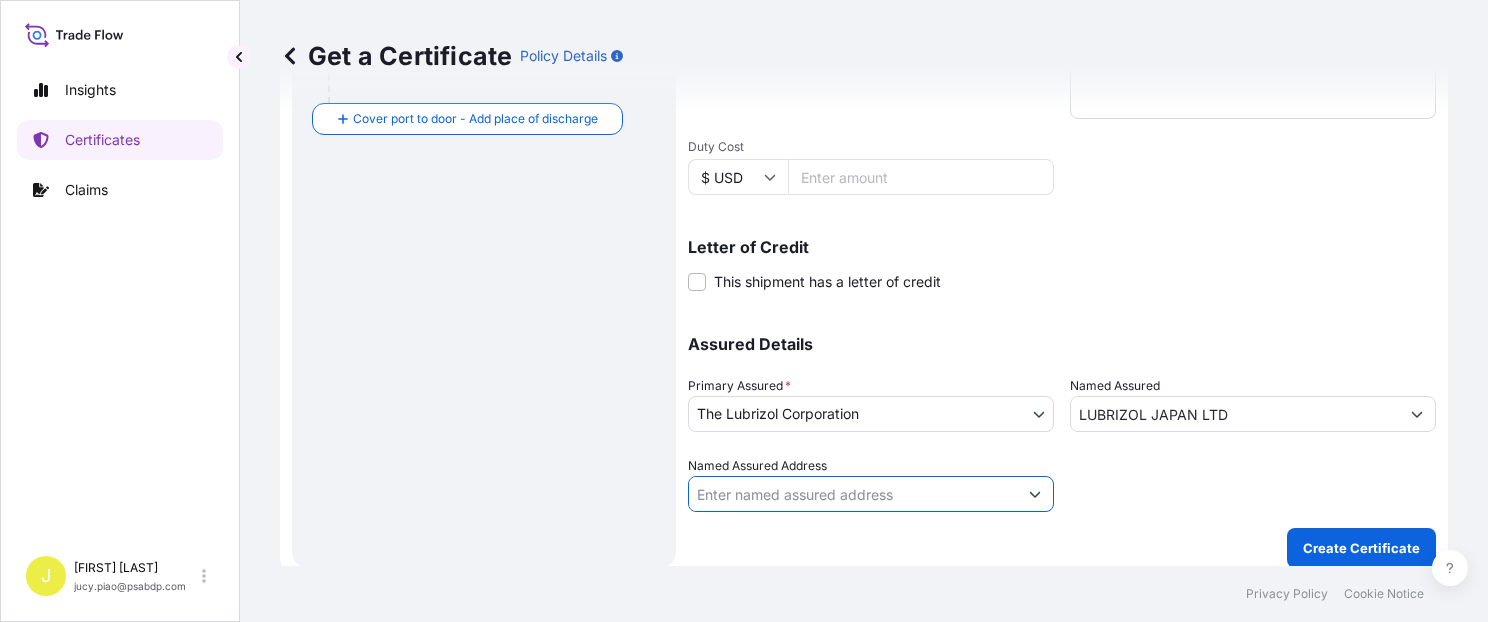scroll, scrollTop: 0, scrollLeft: 0, axis: both 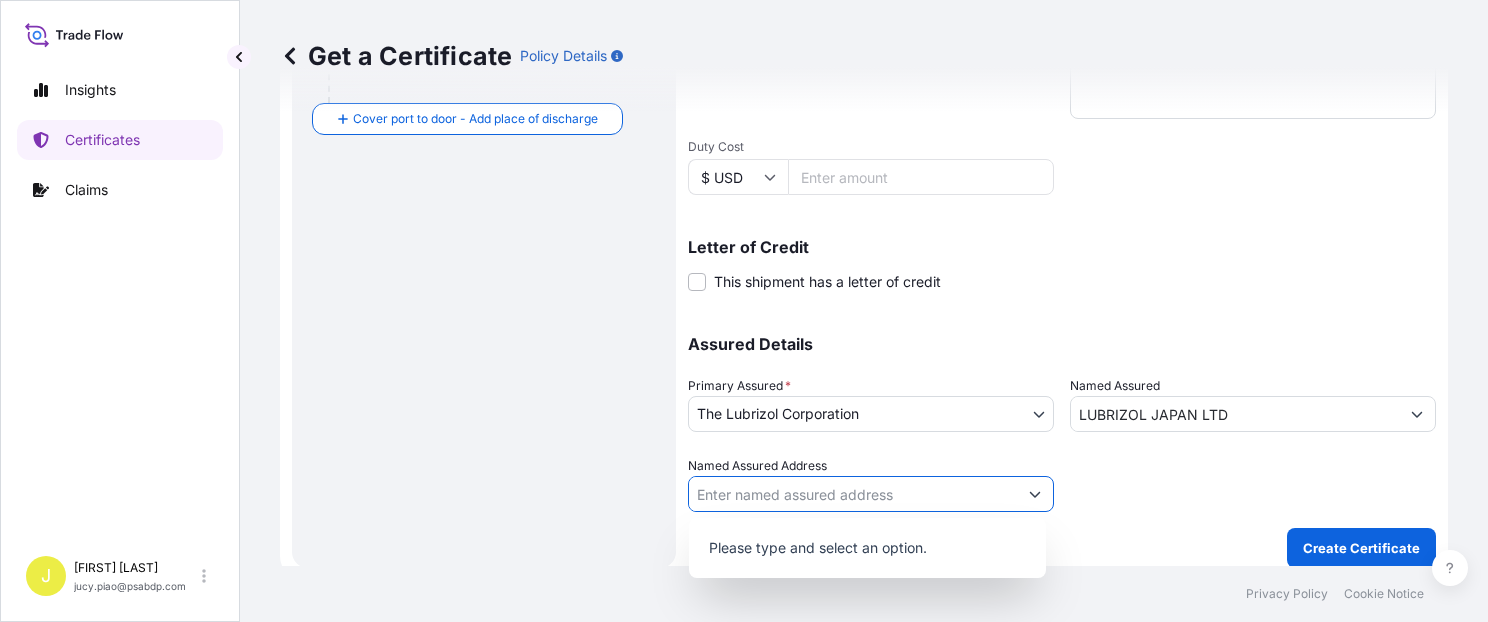 type 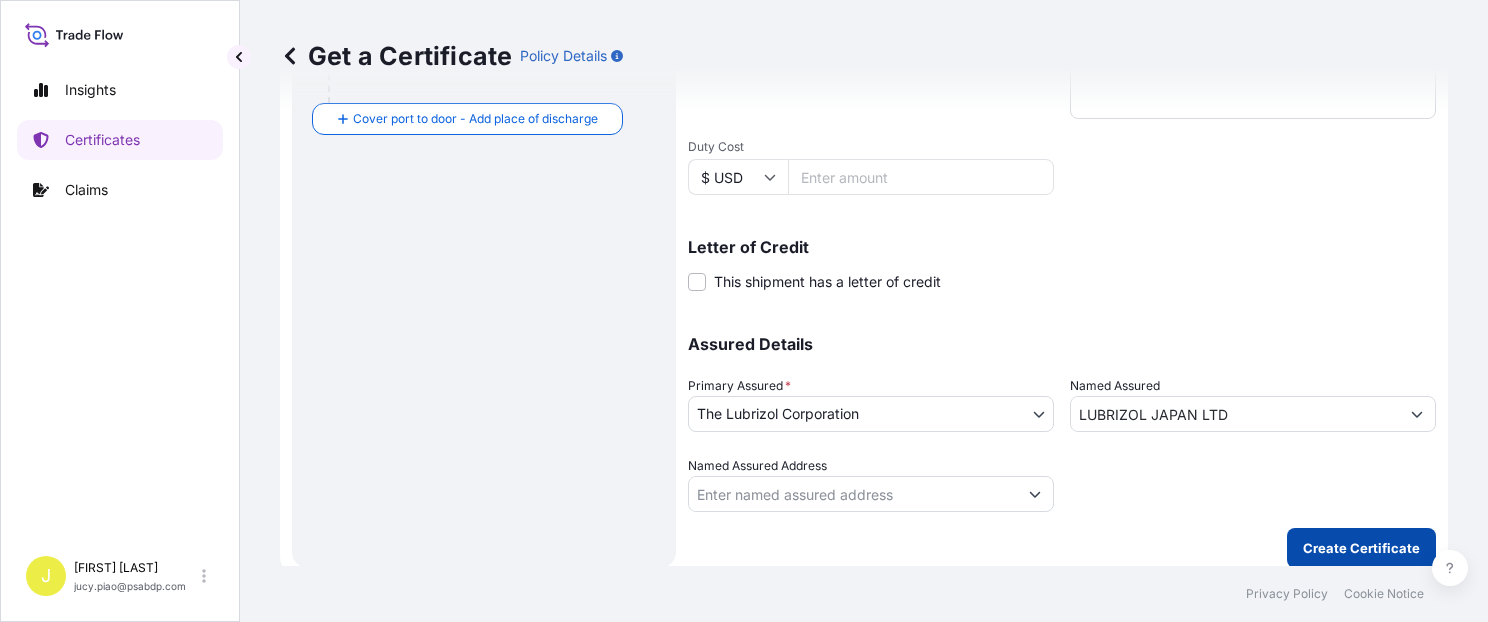 click on "Create Certificate" at bounding box center (1361, 548) 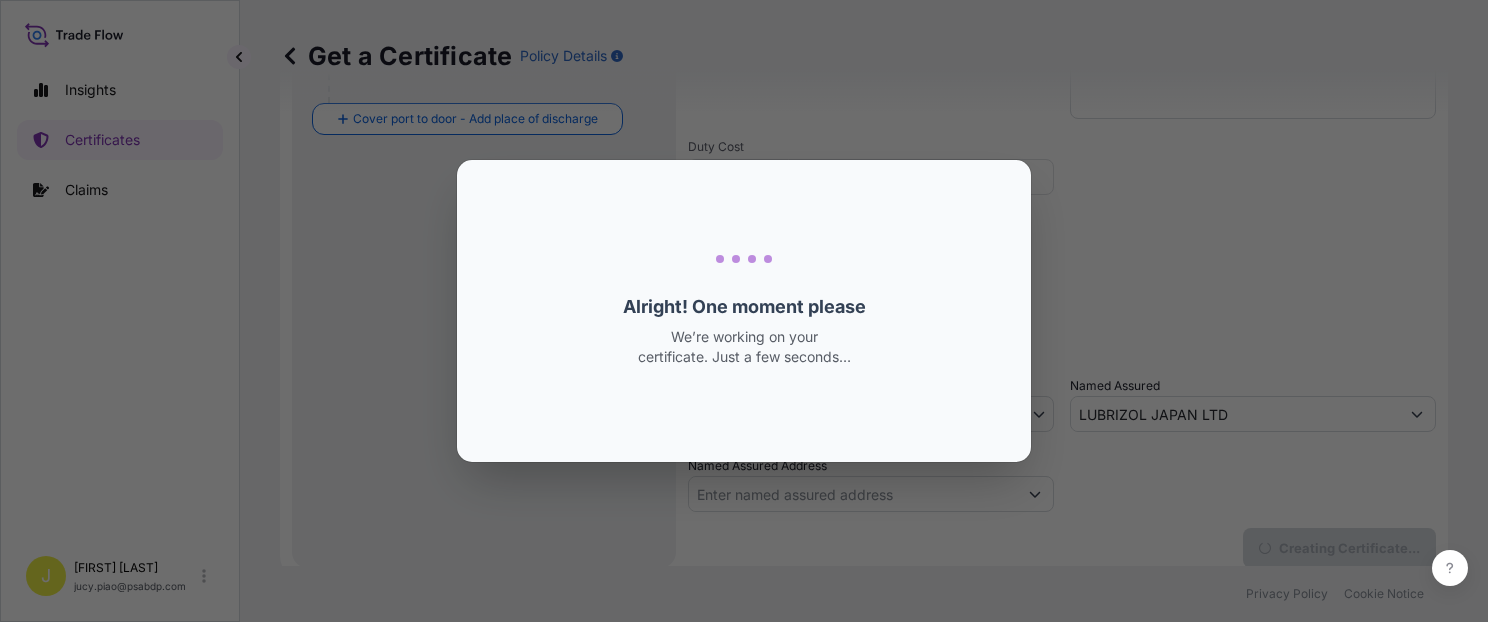 scroll, scrollTop: 0, scrollLeft: 0, axis: both 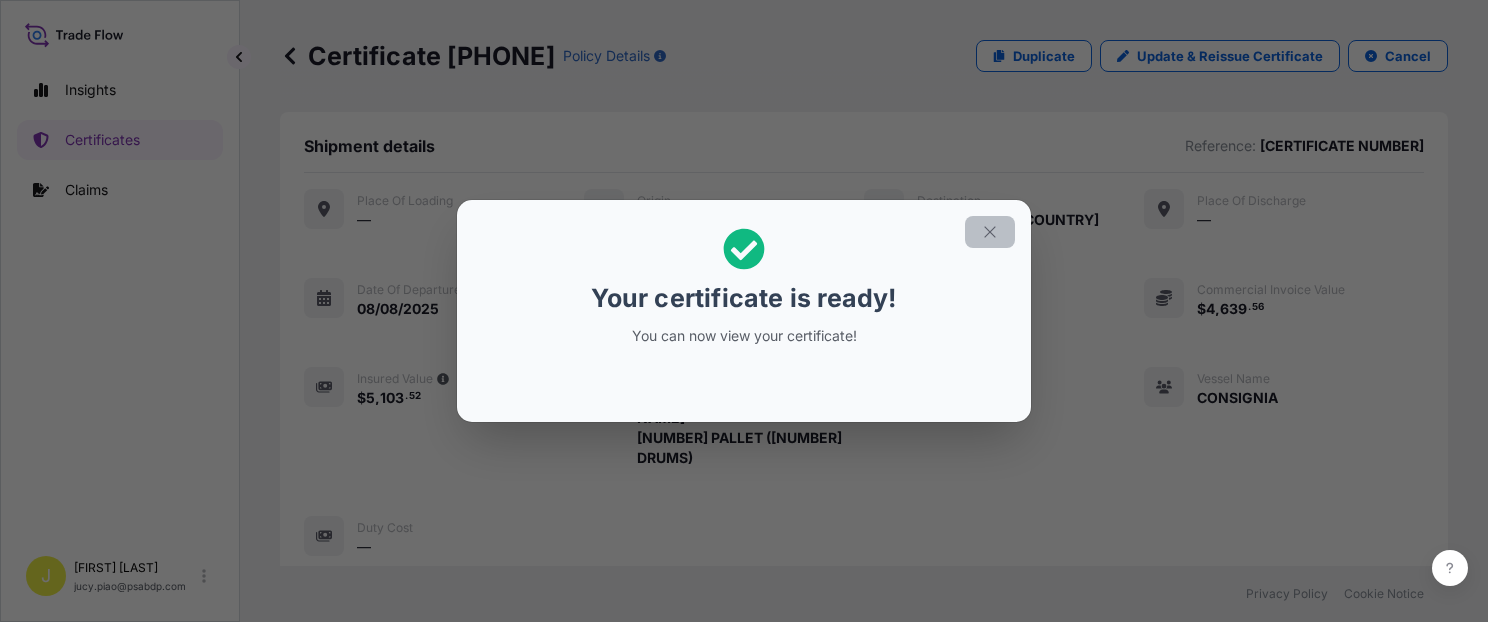 click 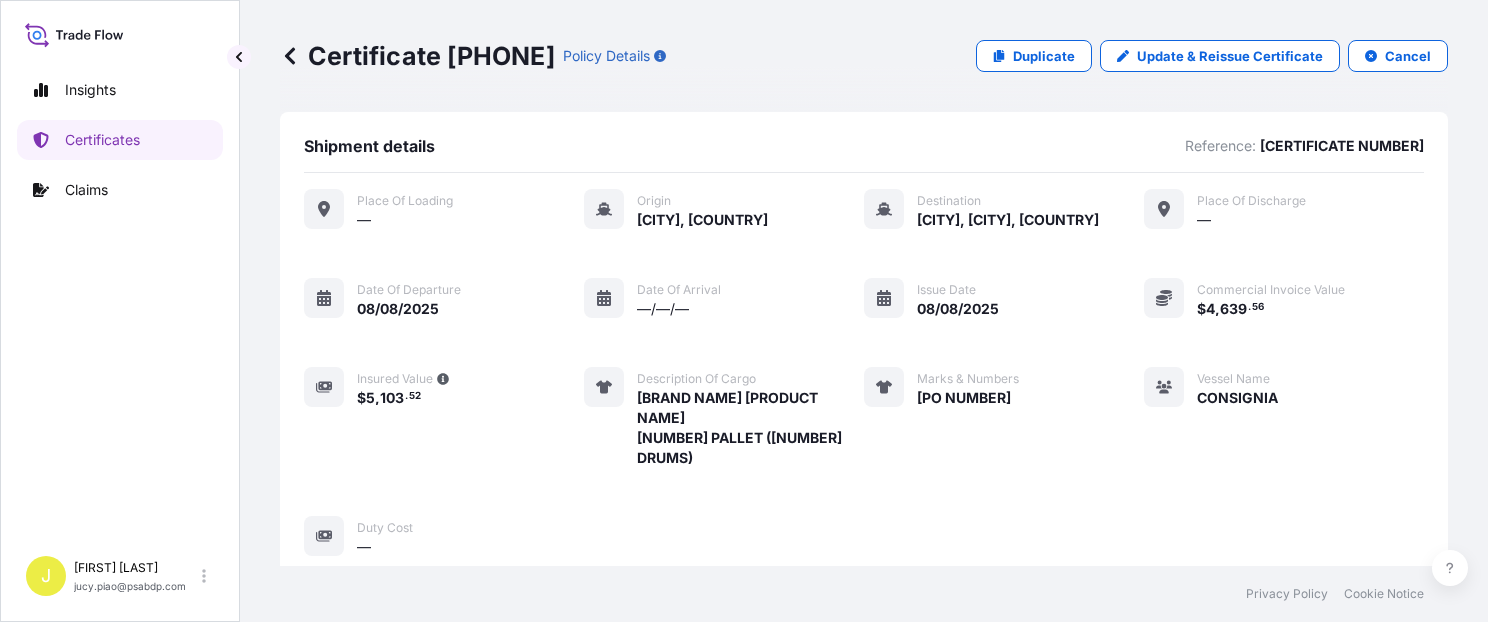 click on "Place of Loading — Origin [CITY], [COUNTRY] Destination [CITY], [CITY], [COUNTRY] Place of discharge — Date of departure [DATE] Date of arrival —/—/— Issue Date [DATE] Commercial Invoice Value $ [PRICE] Insured Value $ [PRICE] Description of cargo [BRAND NAME] [PRODUCT NAME]
[NUMBER] PALLET ([NUMBER] DRUMS) Marks & Numbers [PO NUMBER] Vessel Name CONSIGNIA Duty Cost —" at bounding box center [864, 373] 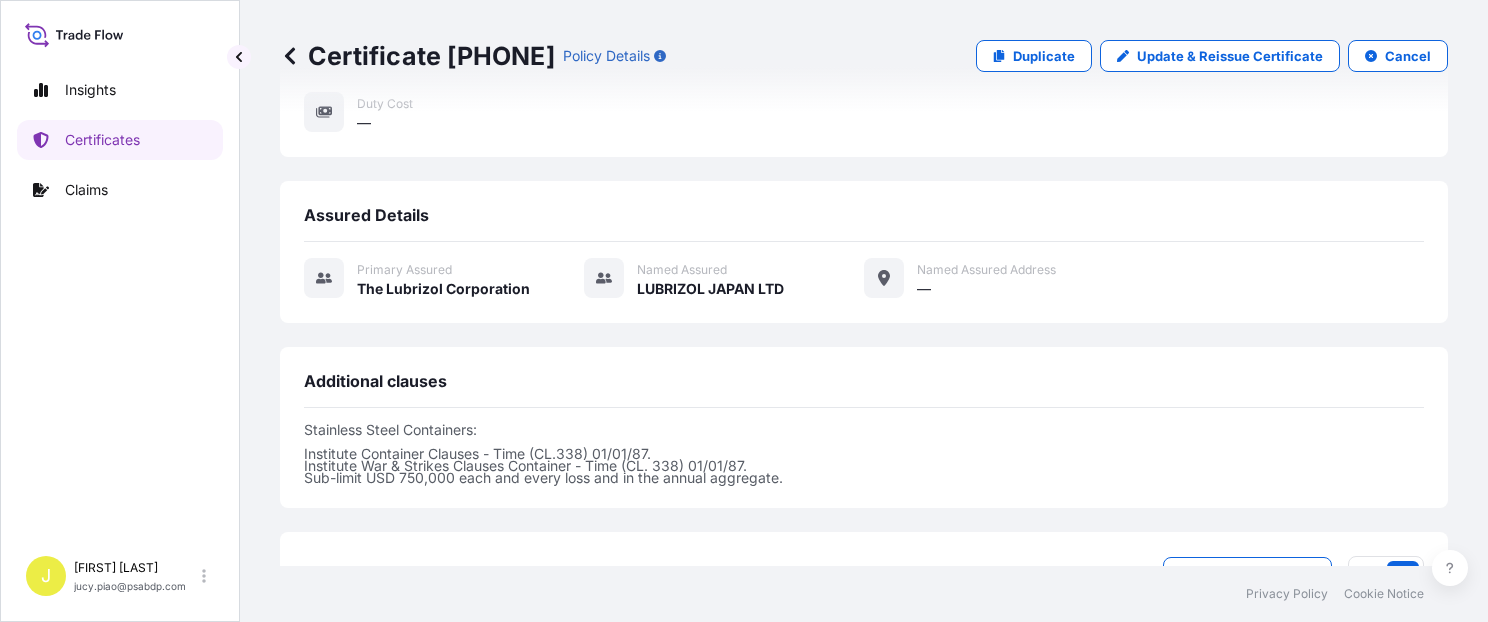 scroll, scrollTop: 594, scrollLeft: 0, axis: vertical 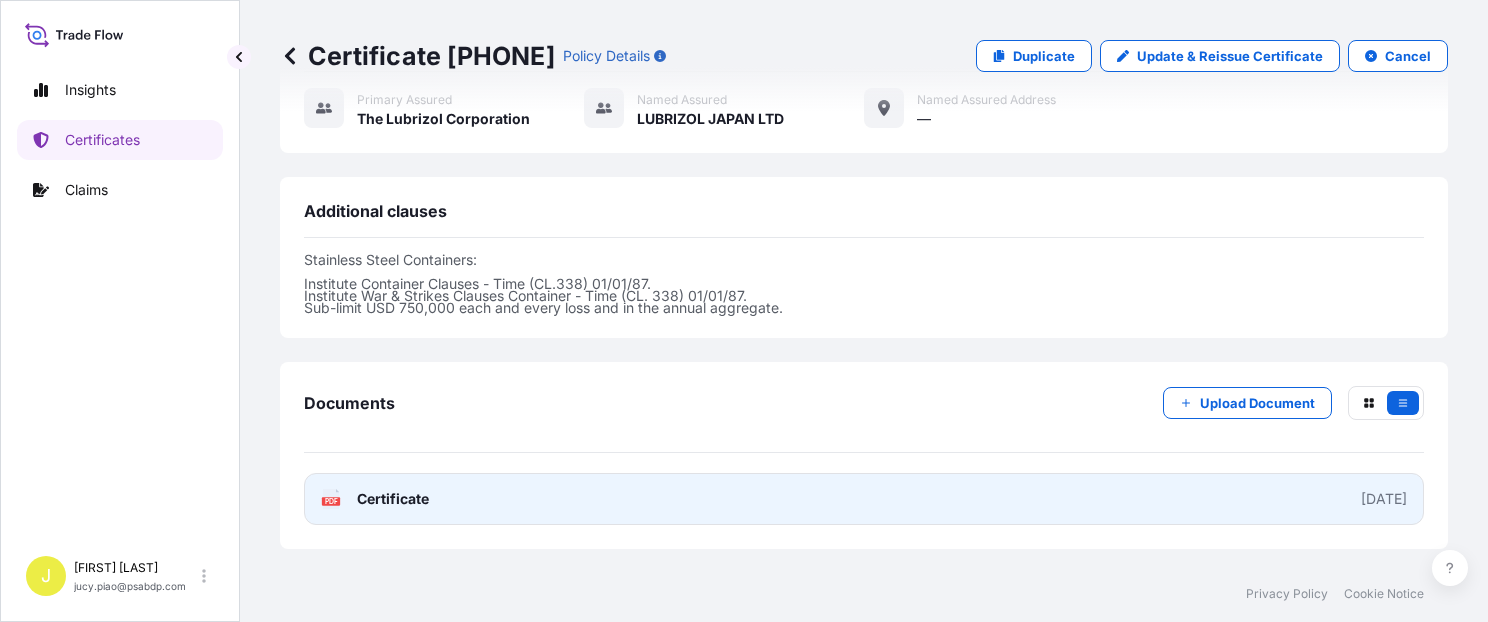 click on "PDF Certificate [DATE]" at bounding box center (864, 499) 